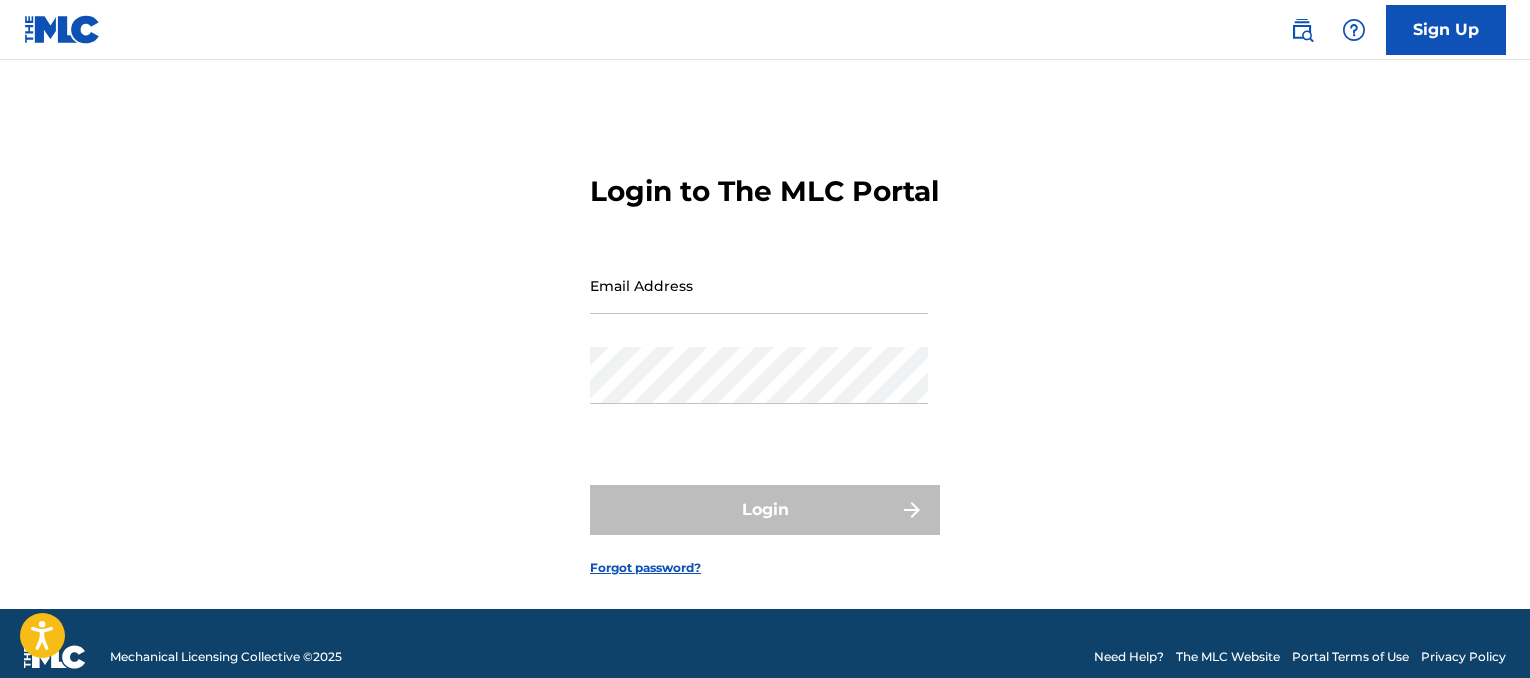 scroll, scrollTop: 0, scrollLeft: 0, axis: both 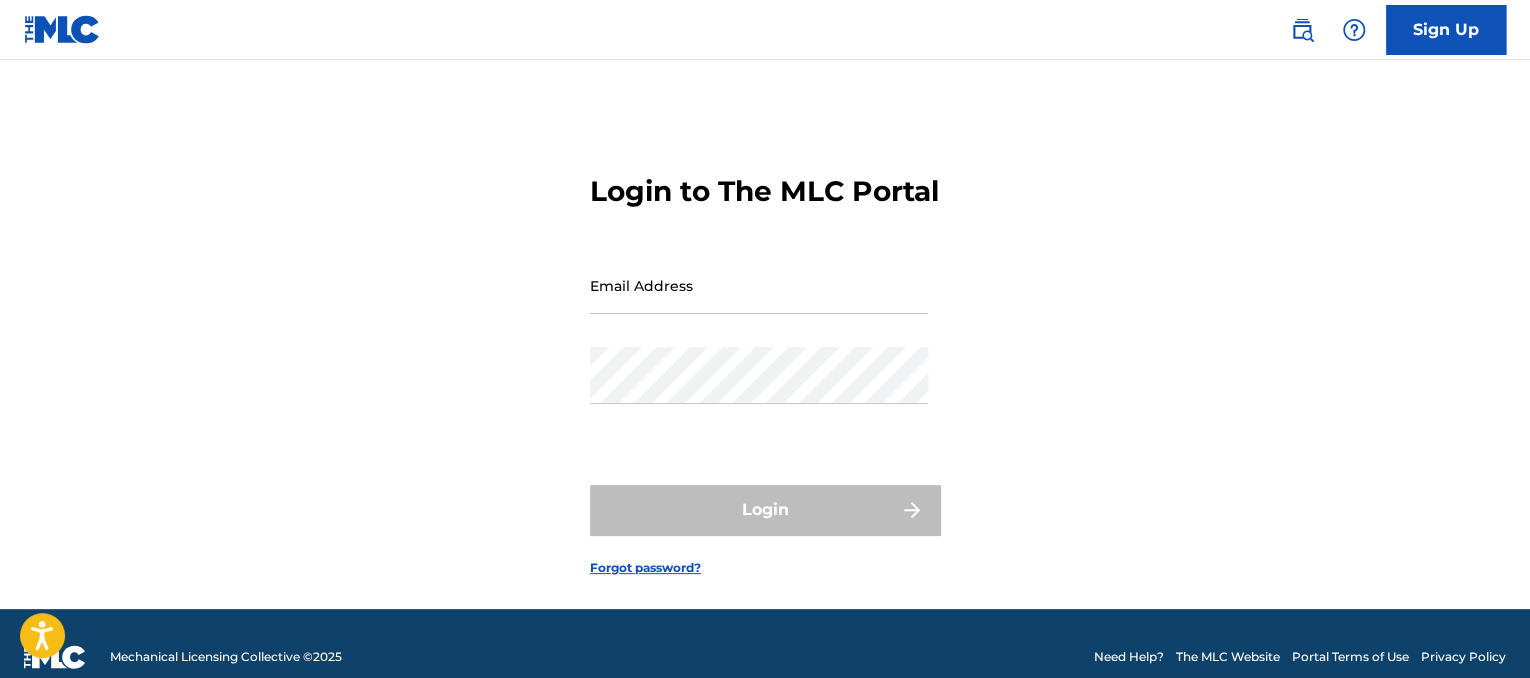 click on "Email Address" at bounding box center [759, 285] 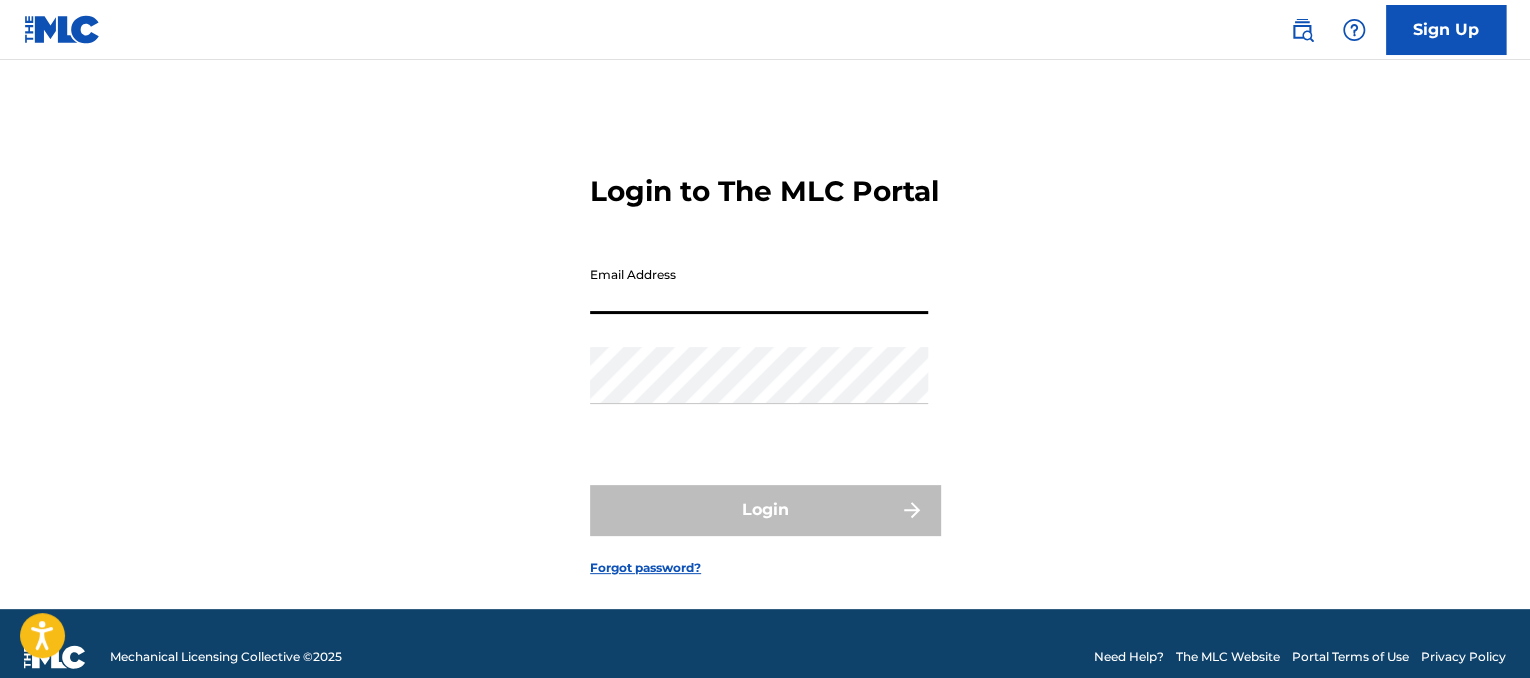 type on "[EMAIL]" 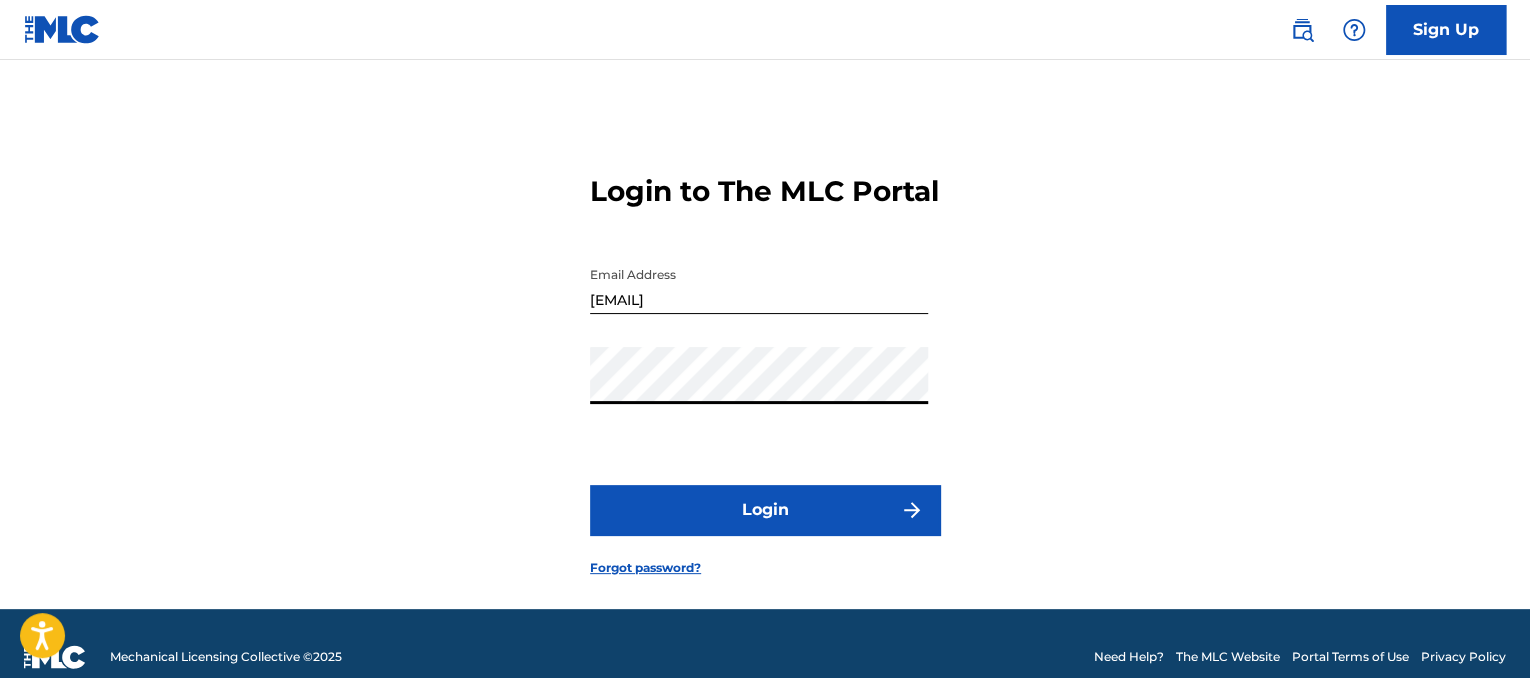 click on "Login" at bounding box center (765, 510) 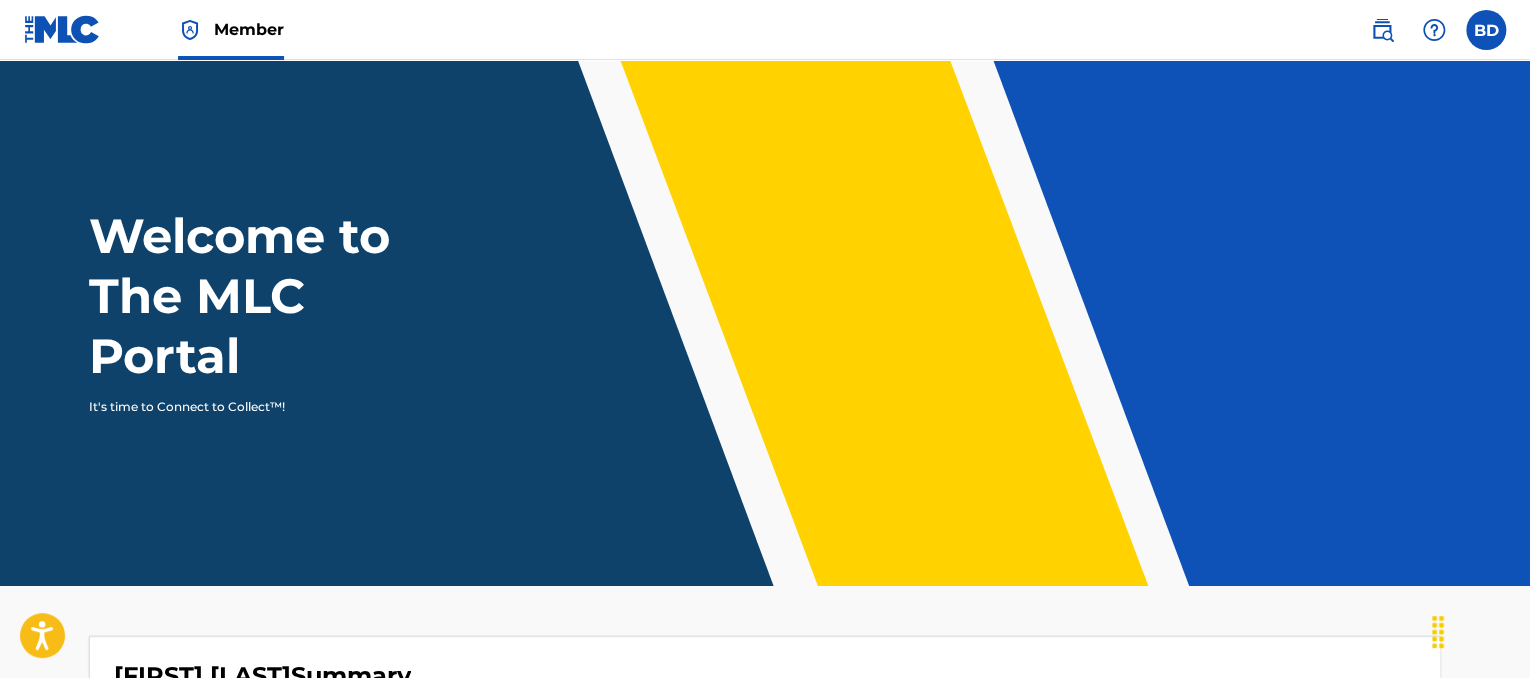 scroll, scrollTop: 346, scrollLeft: 0, axis: vertical 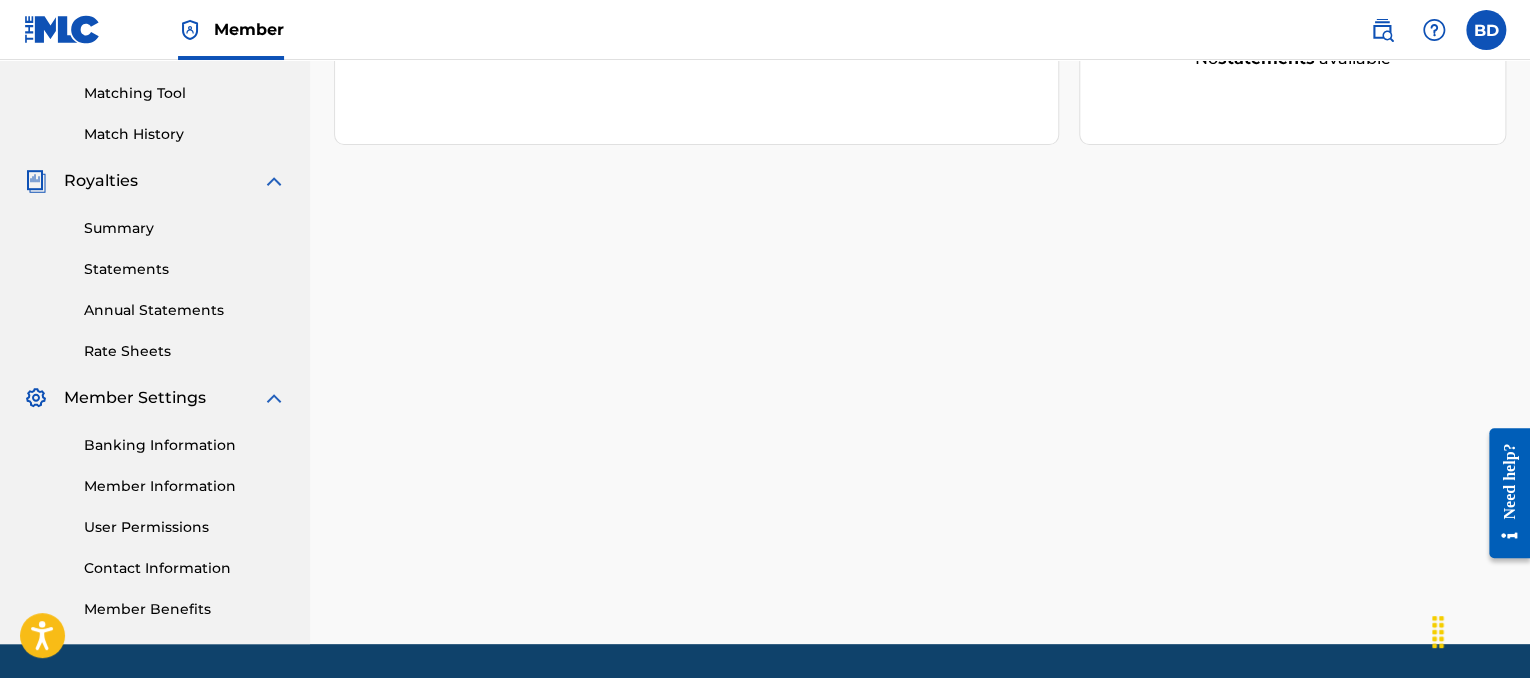 click on "Member Information" at bounding box center (185, 486) 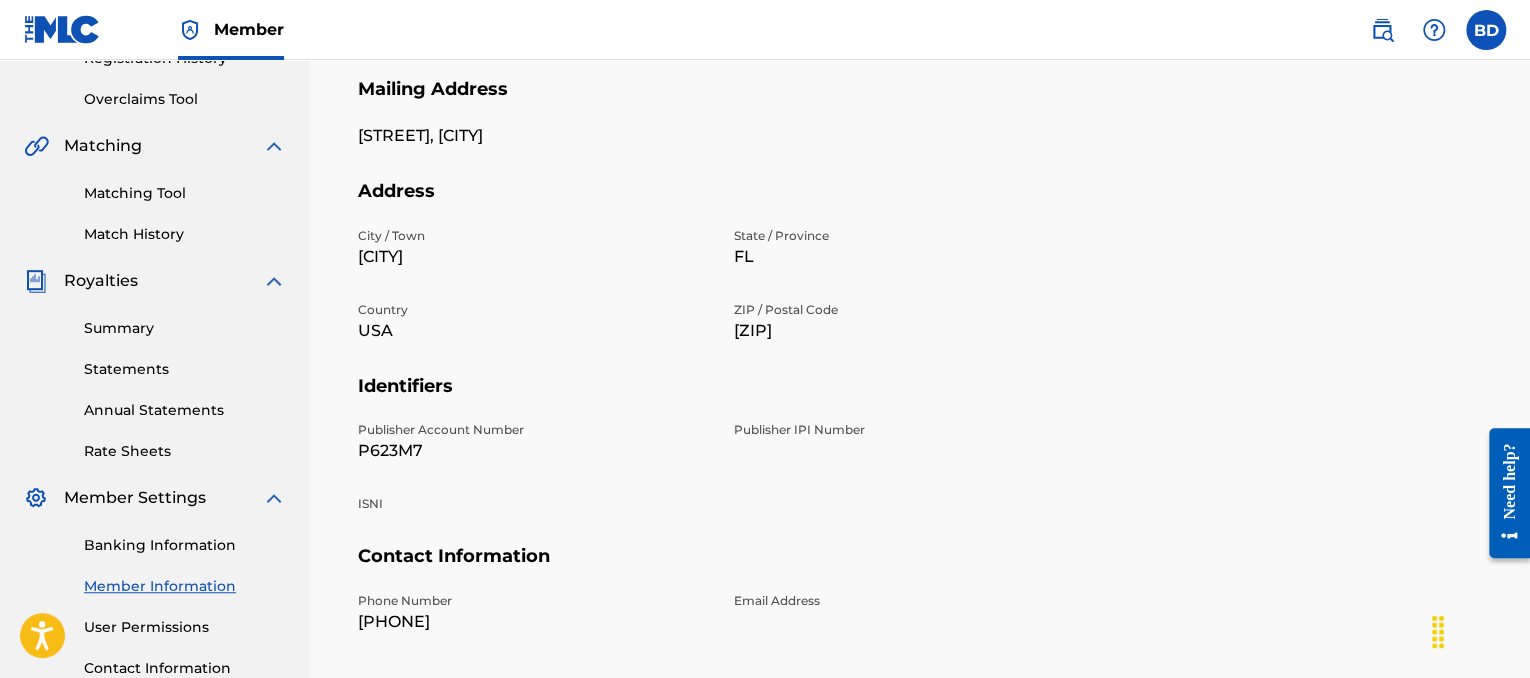 scroll, scrollTop: 562, scrollLeft: 0, axis: vertical 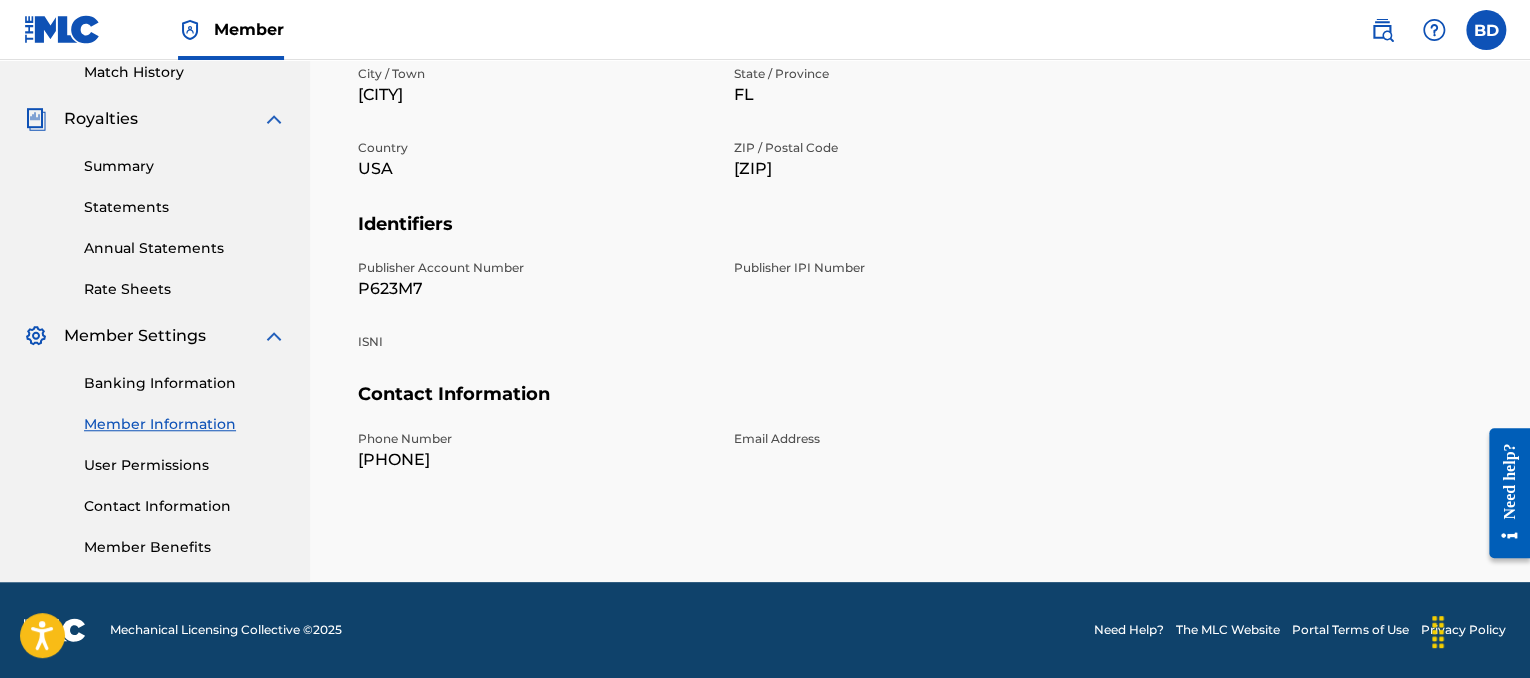 click on "Contact Information" at bounding box center (185, 506) 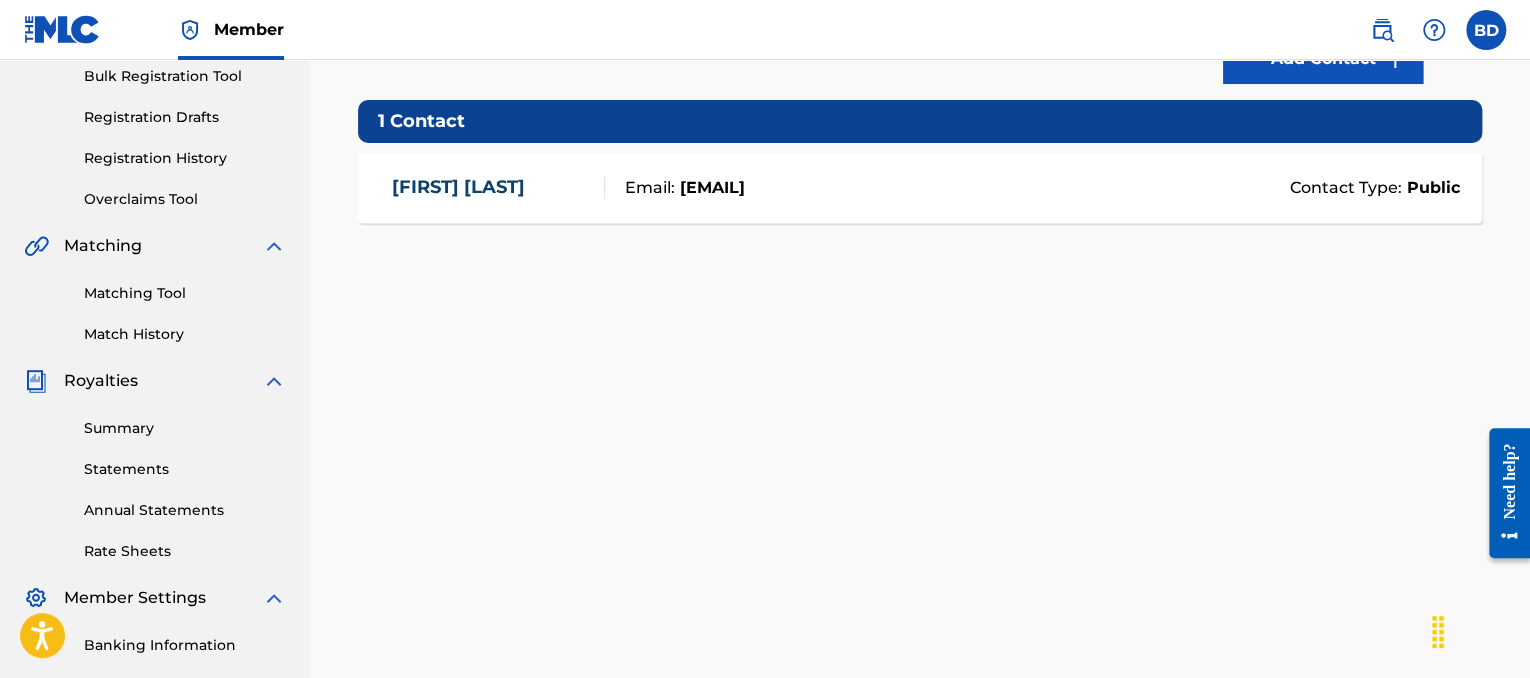 scroll, scrollTop: 200, scrollLeft: 0, axis: vertical 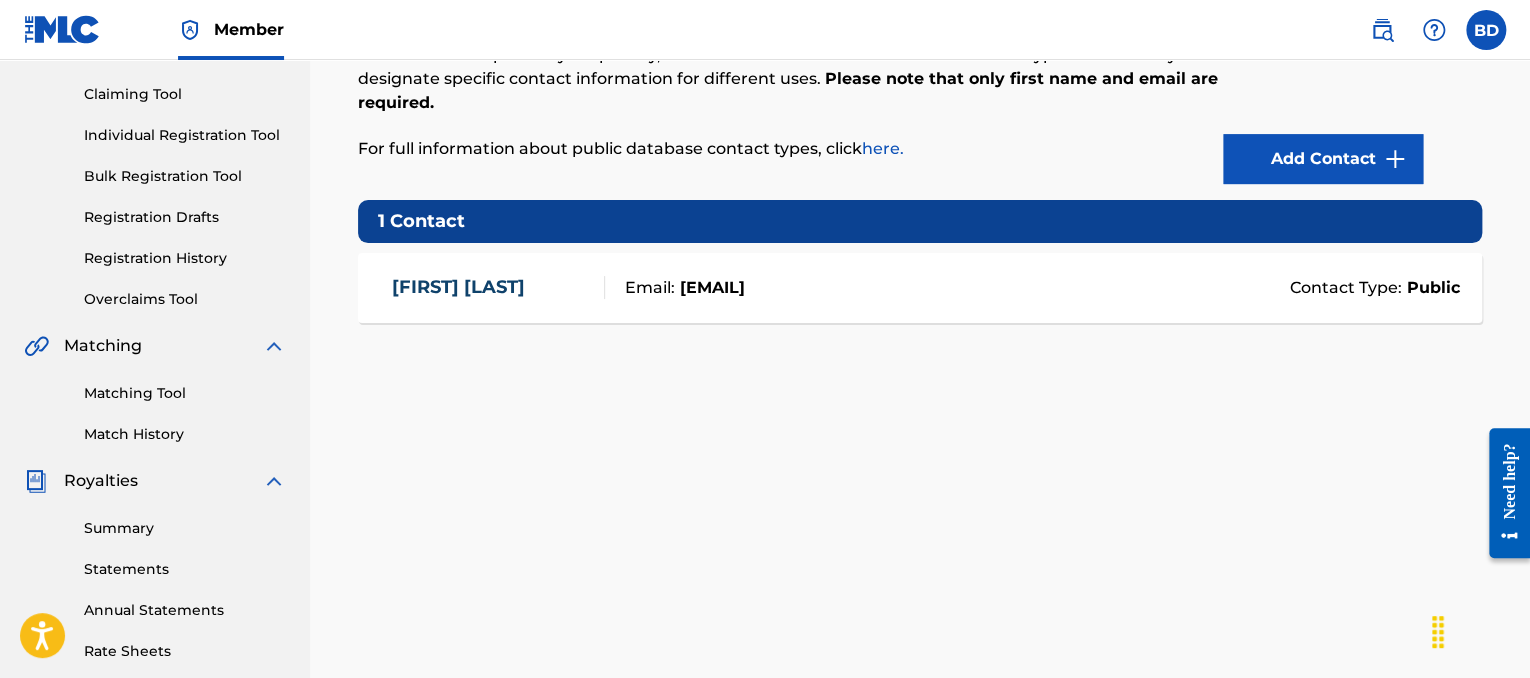 click on "Email:  [EMAIL]" at bounding box center [765, 288] 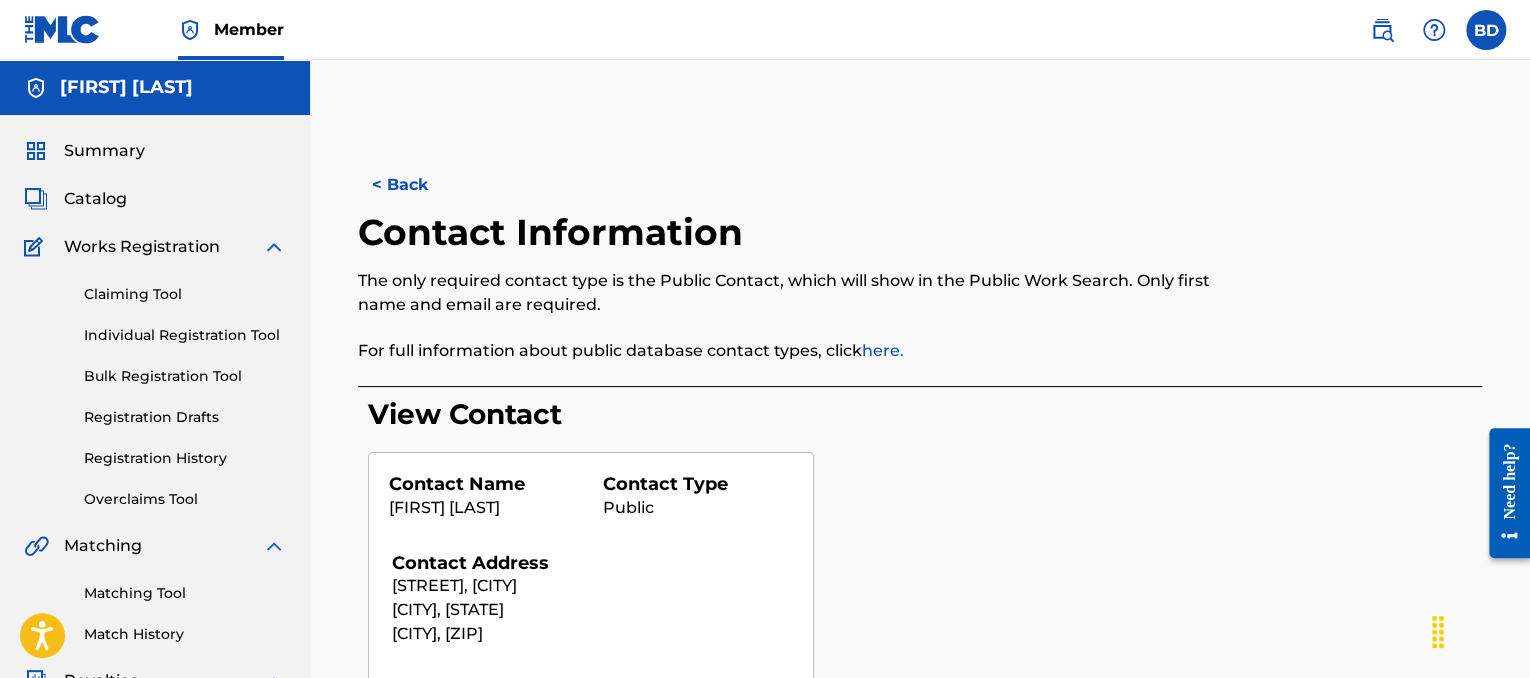 scroll, scrollTop: 300, scrollLeft: 0, axis: vertical 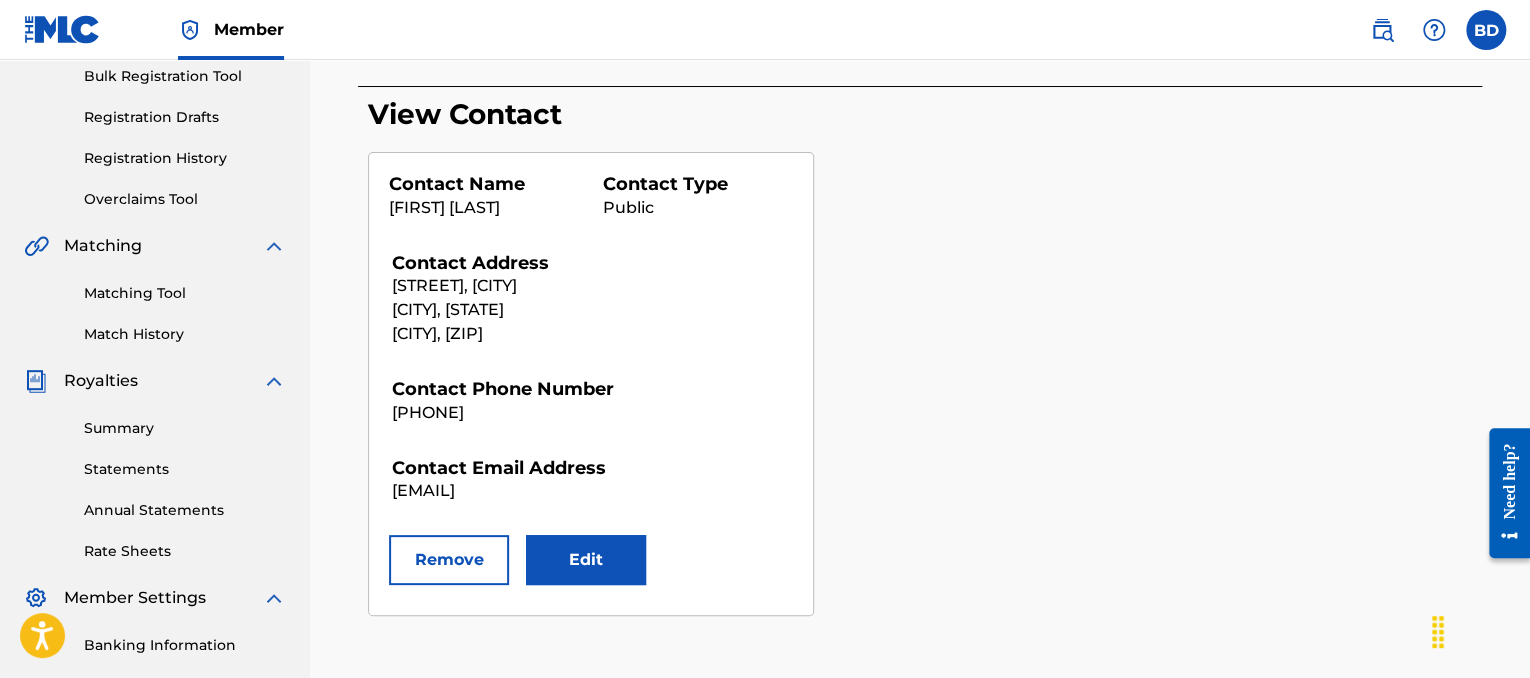 click on "Edit" at bounding box center [586, 560] 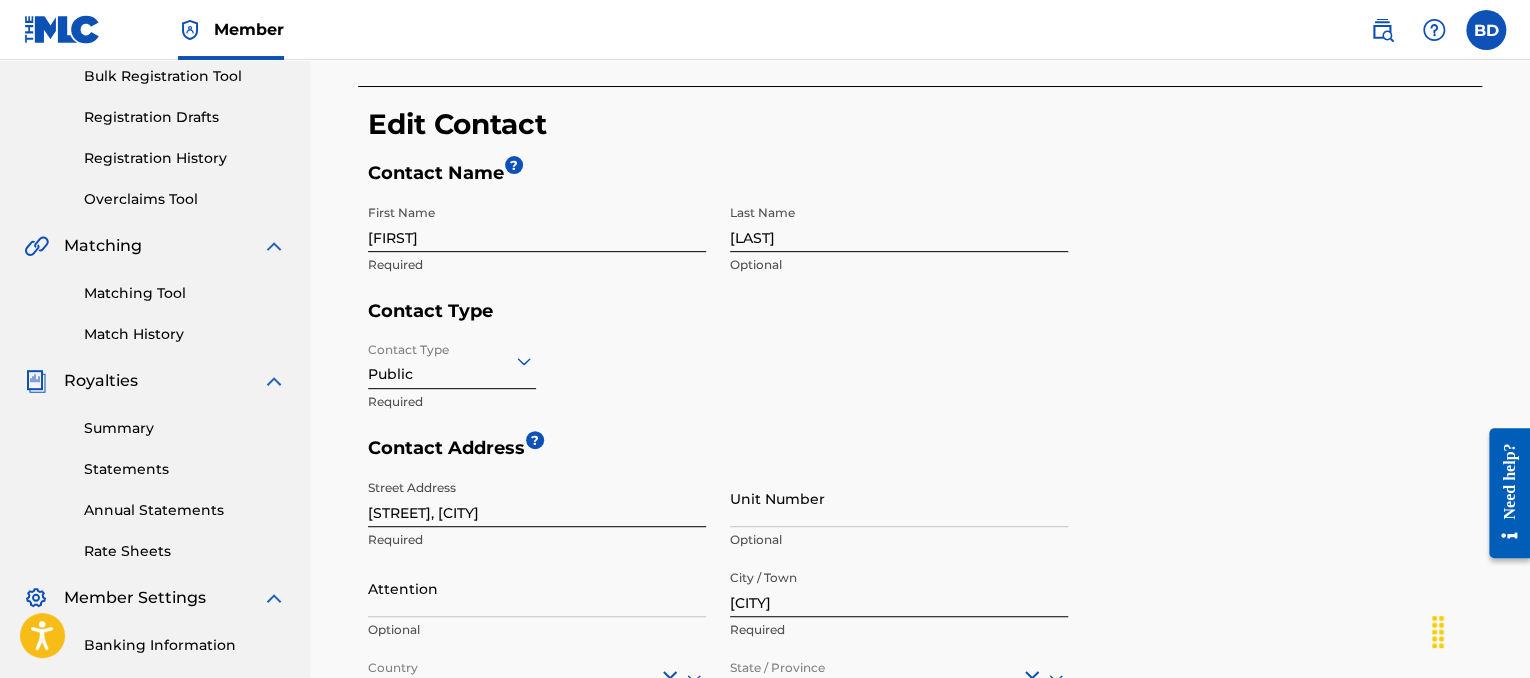 scroll, scrollTop: 500, scrollLeft: 0, axis: vertical 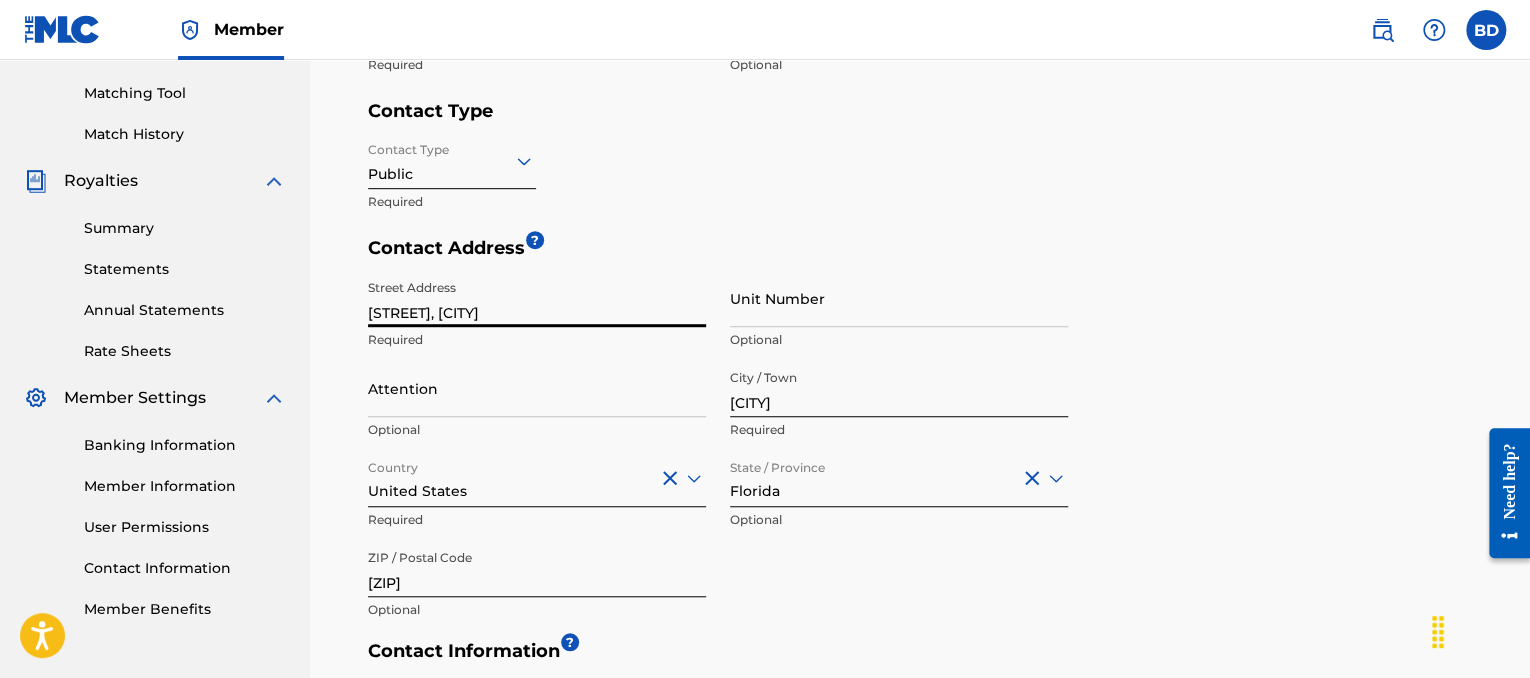 drag, startPoint x: 572, startPoint y: 309, endPoint x: 342, endPoint y: 311, distance: 230.0087 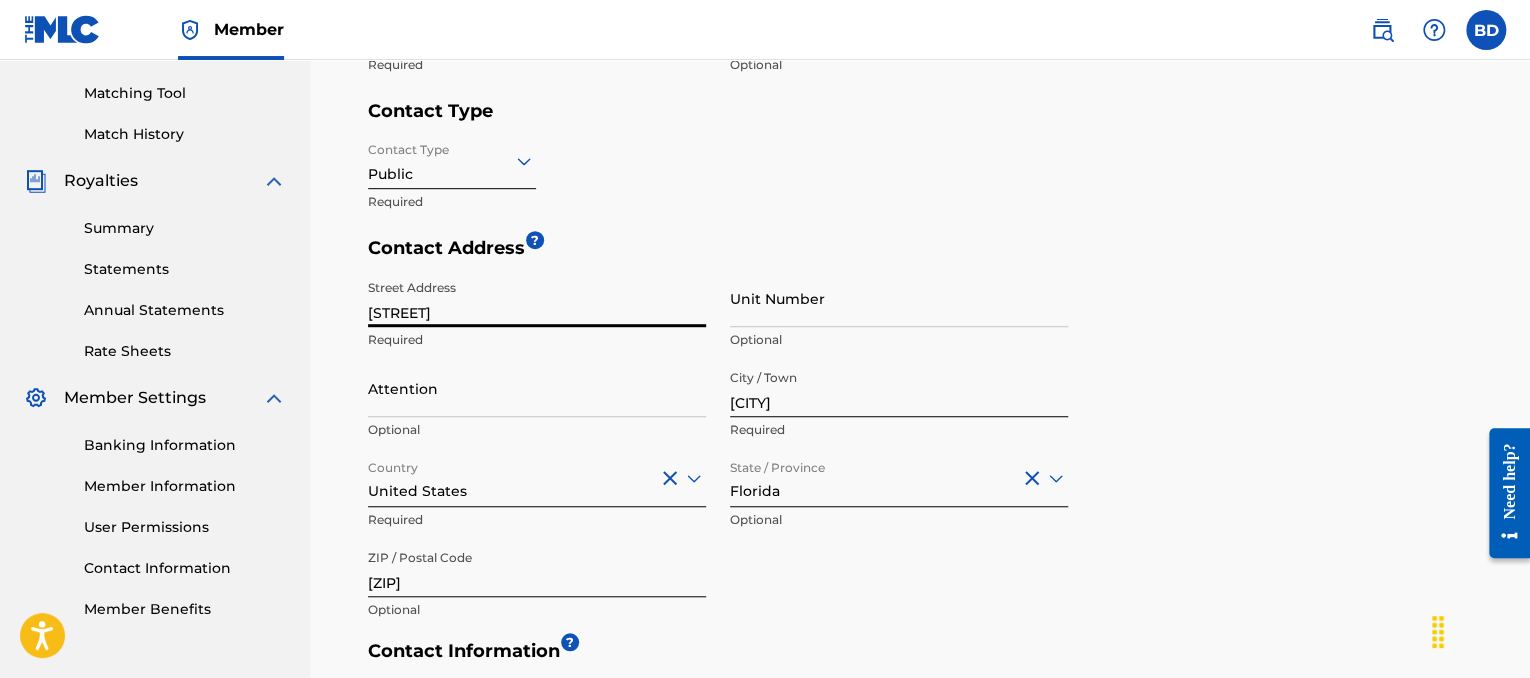 type on "[STREET]" 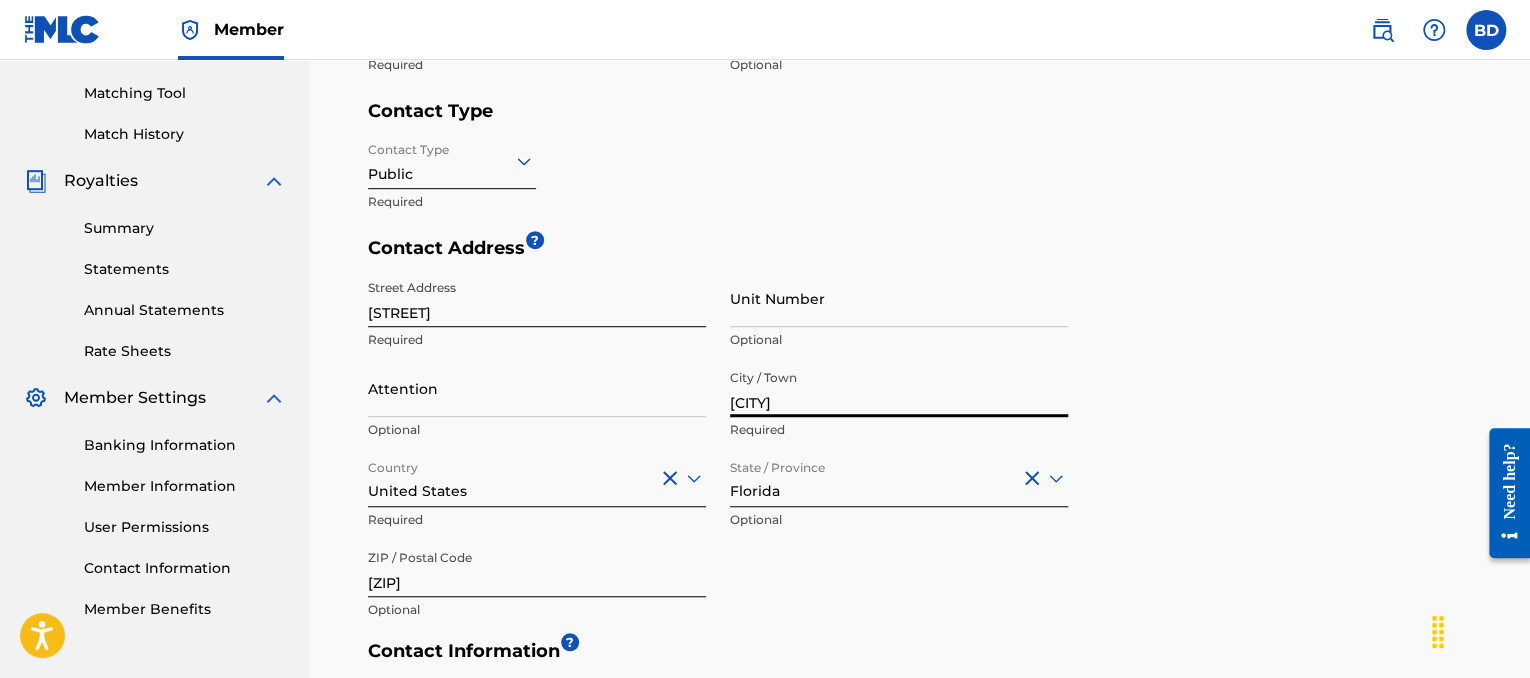 drag, startPoint x: 803, startPoint y: 403, endPoint x: 698, endPoint y: 403, distance: 105 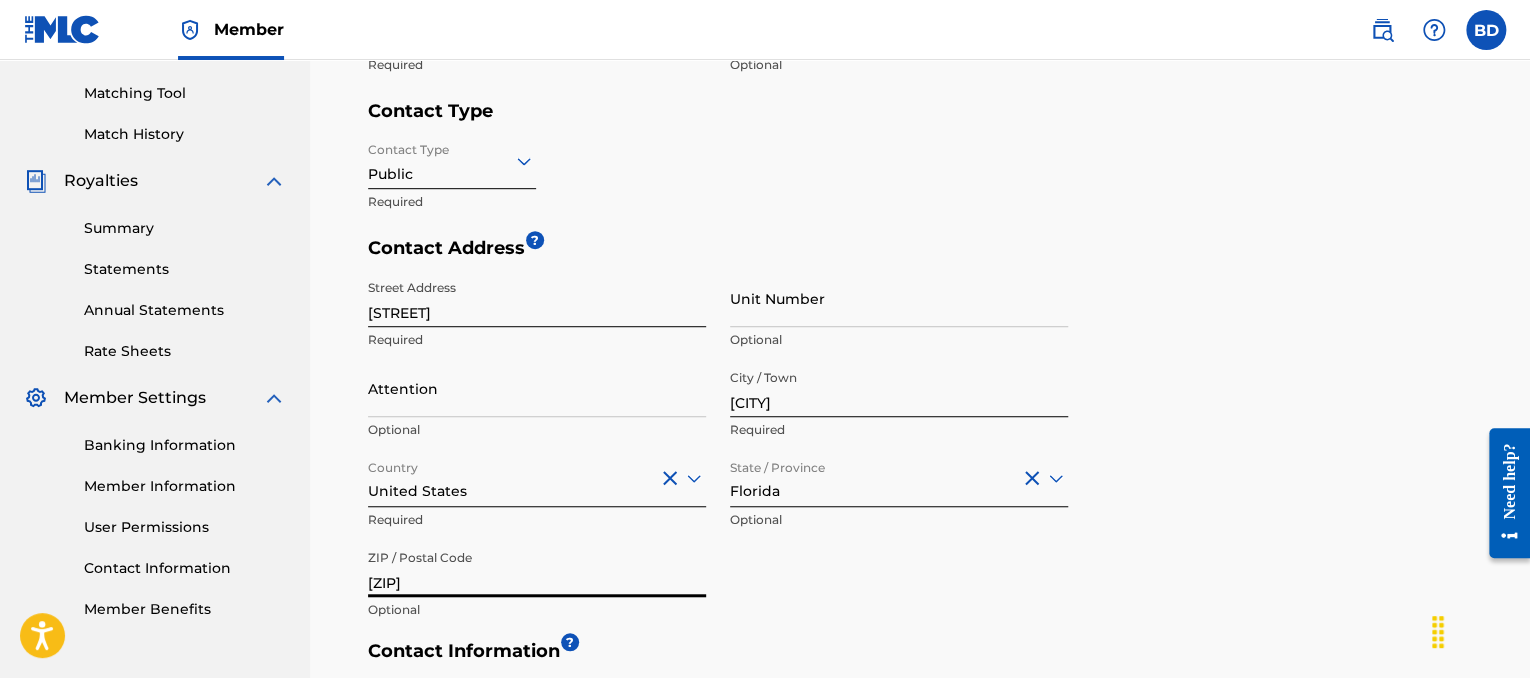 drag, startPoint x: 445, startPoint y: 579, endPoint x: 343, endPoint y: 577, distance: 102.01961 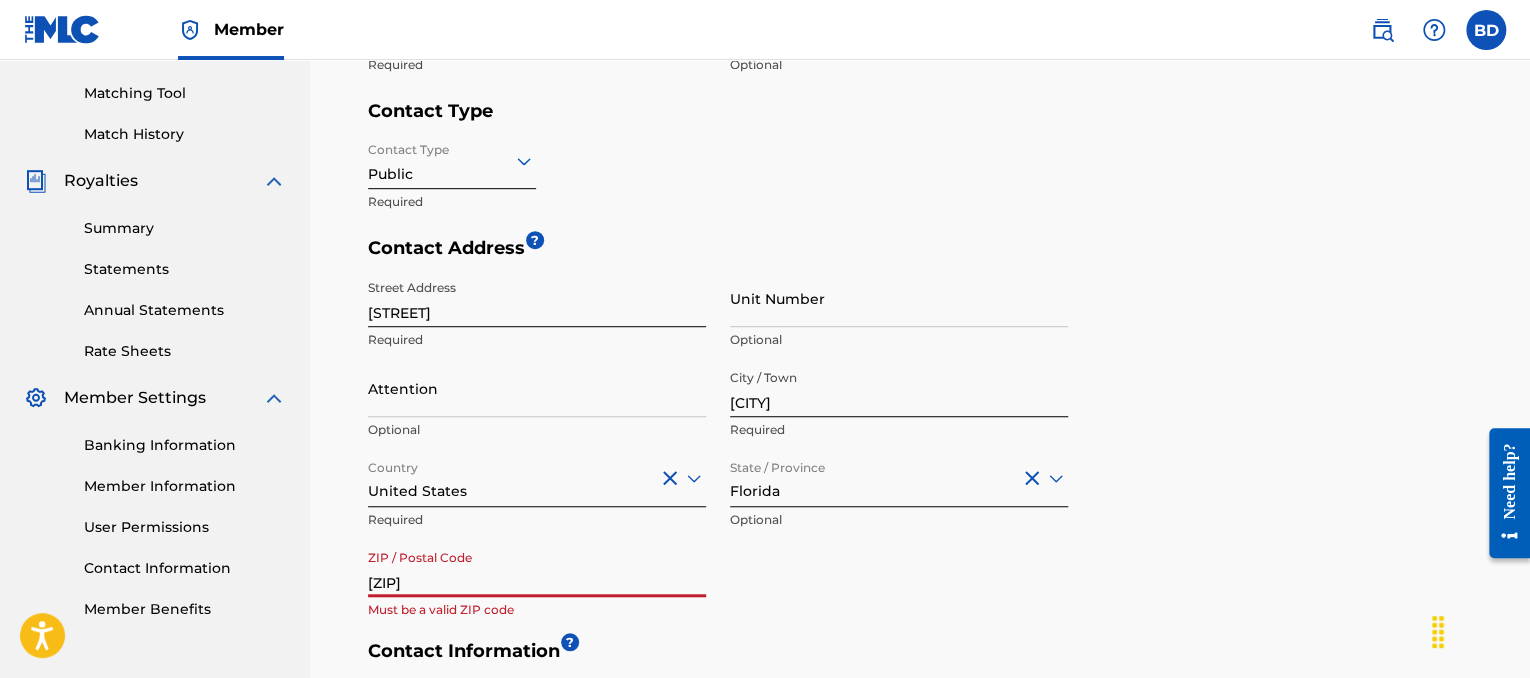 type on "[ZIP]" 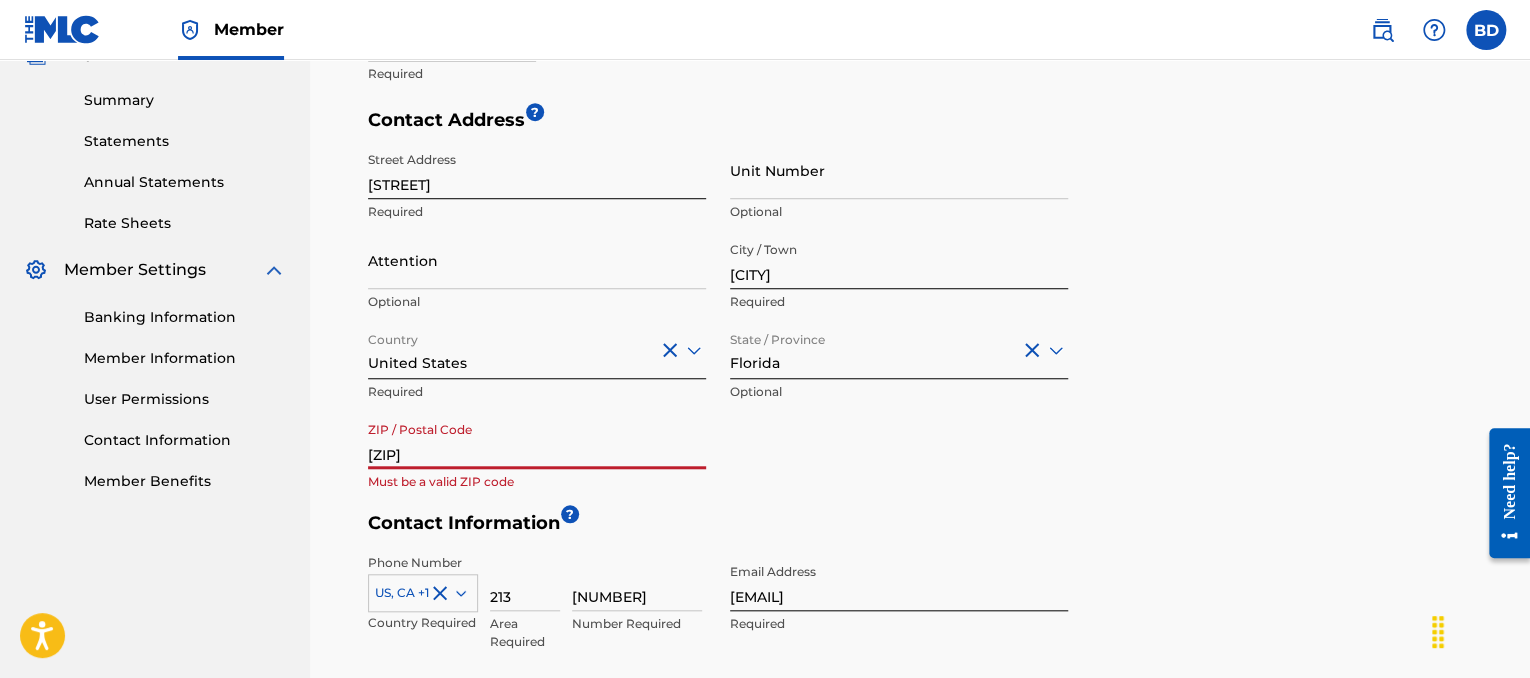 click on "Florida" at bounding box center (899, 350) 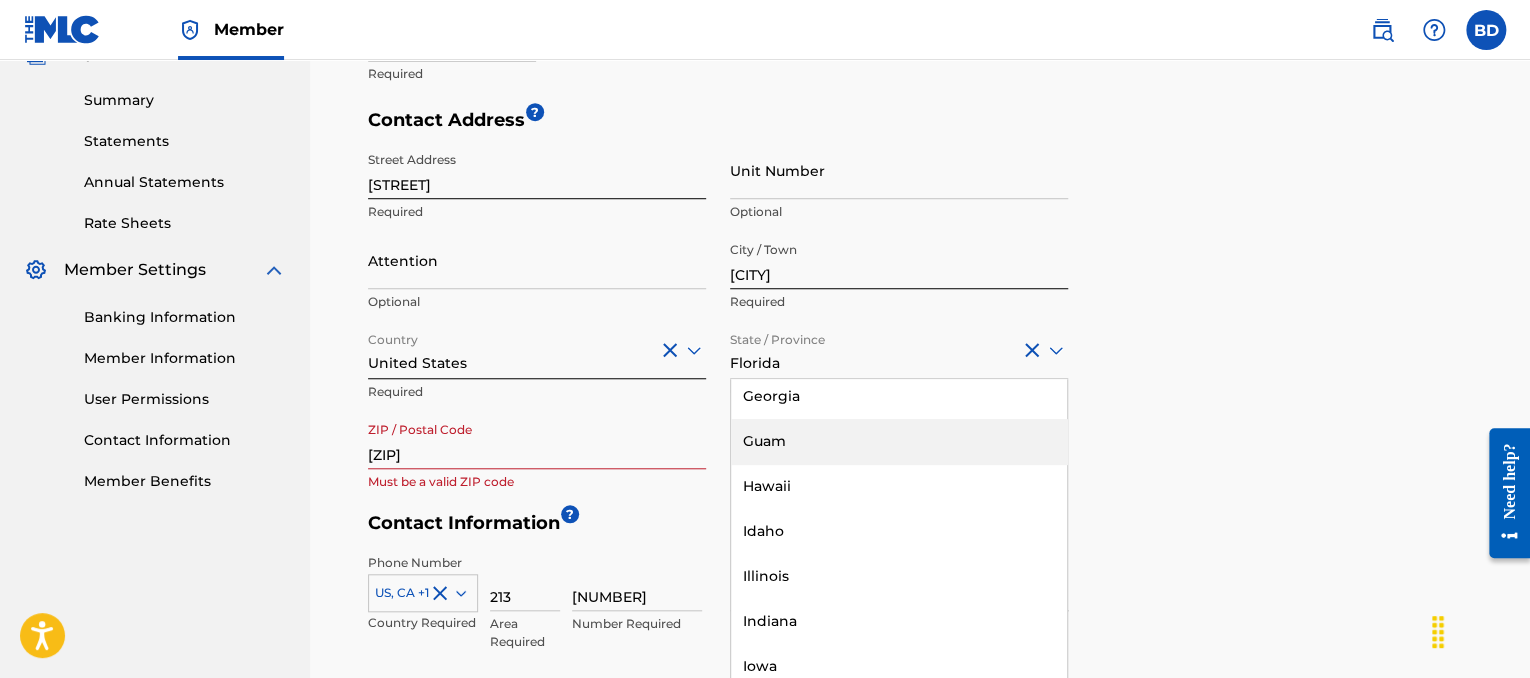 scroll, scrollTop: 600, scrollLeft: 0, axis: vertical 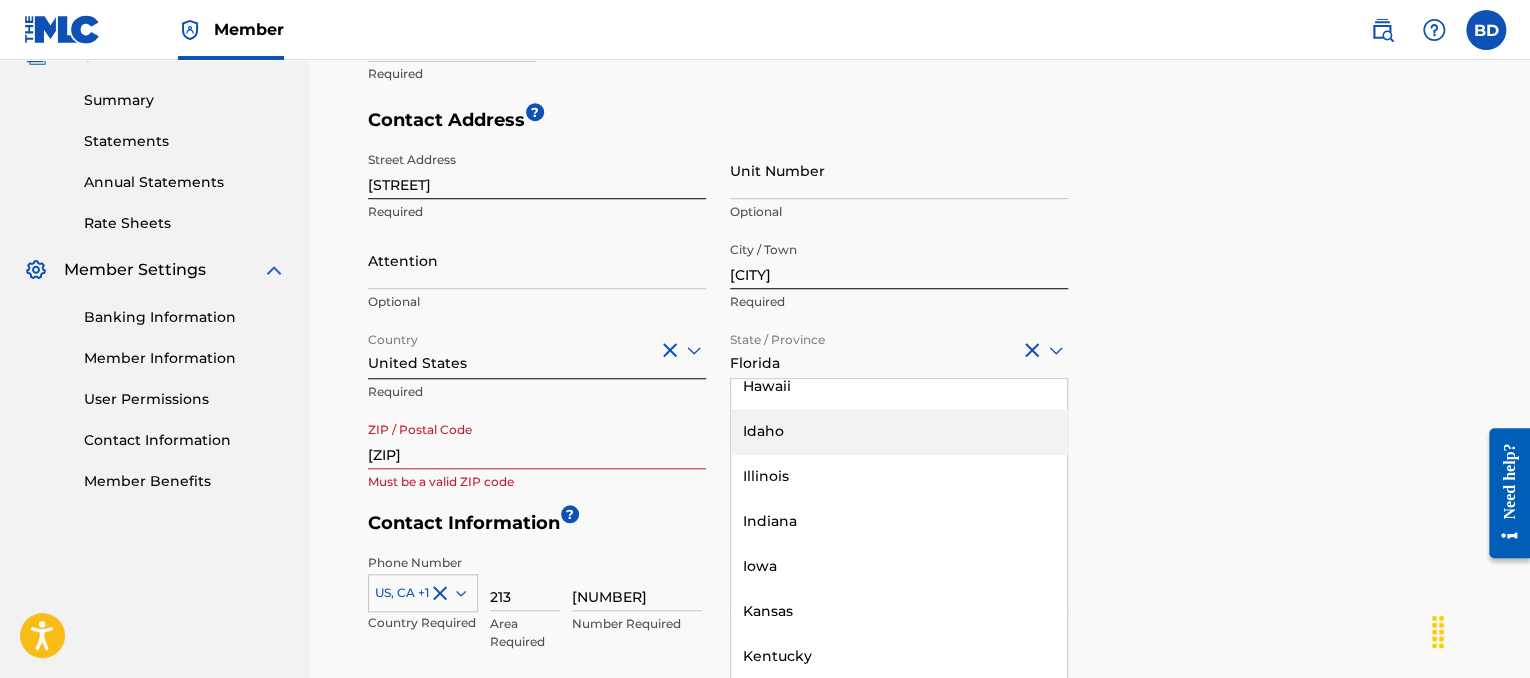 click on "United States" at bounding box center (537, 349) 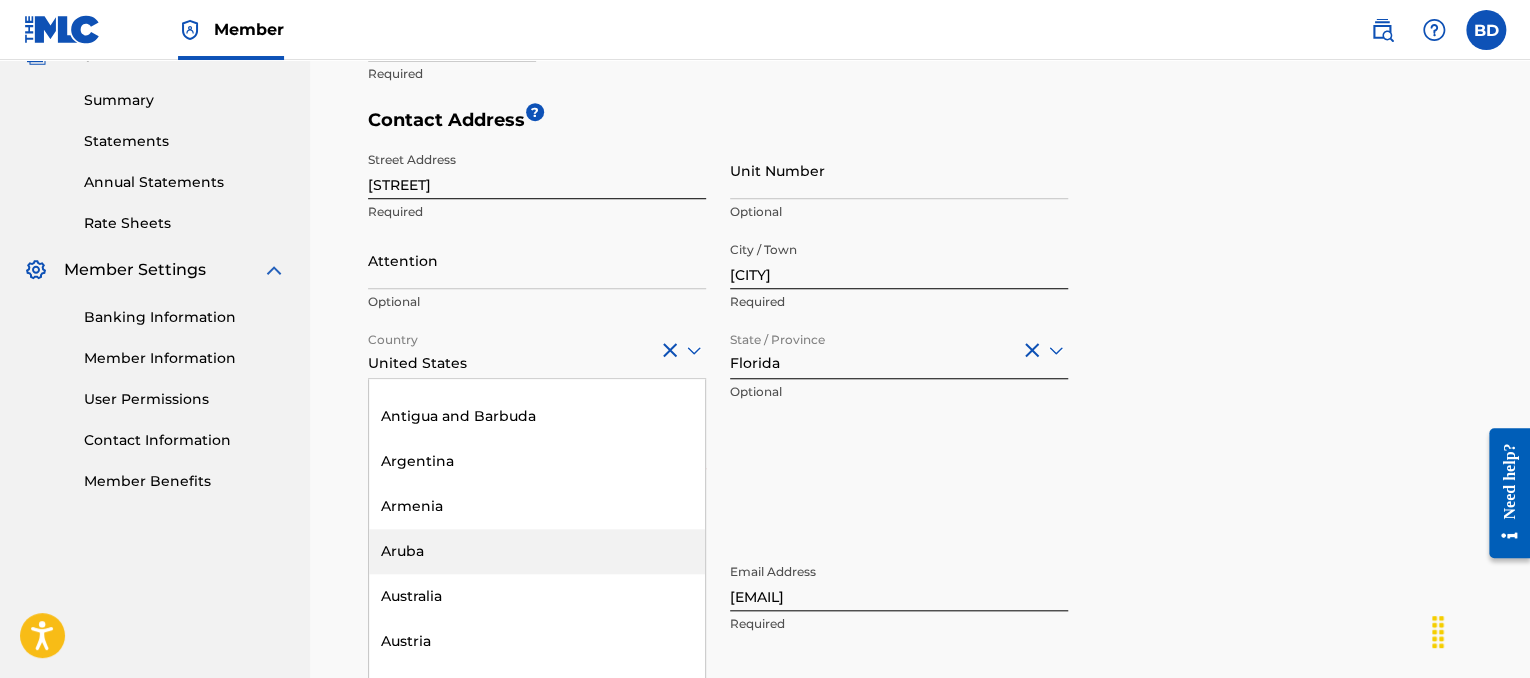 scroll, scrollTop: 400, scrollLeft: 0, axis: vertical 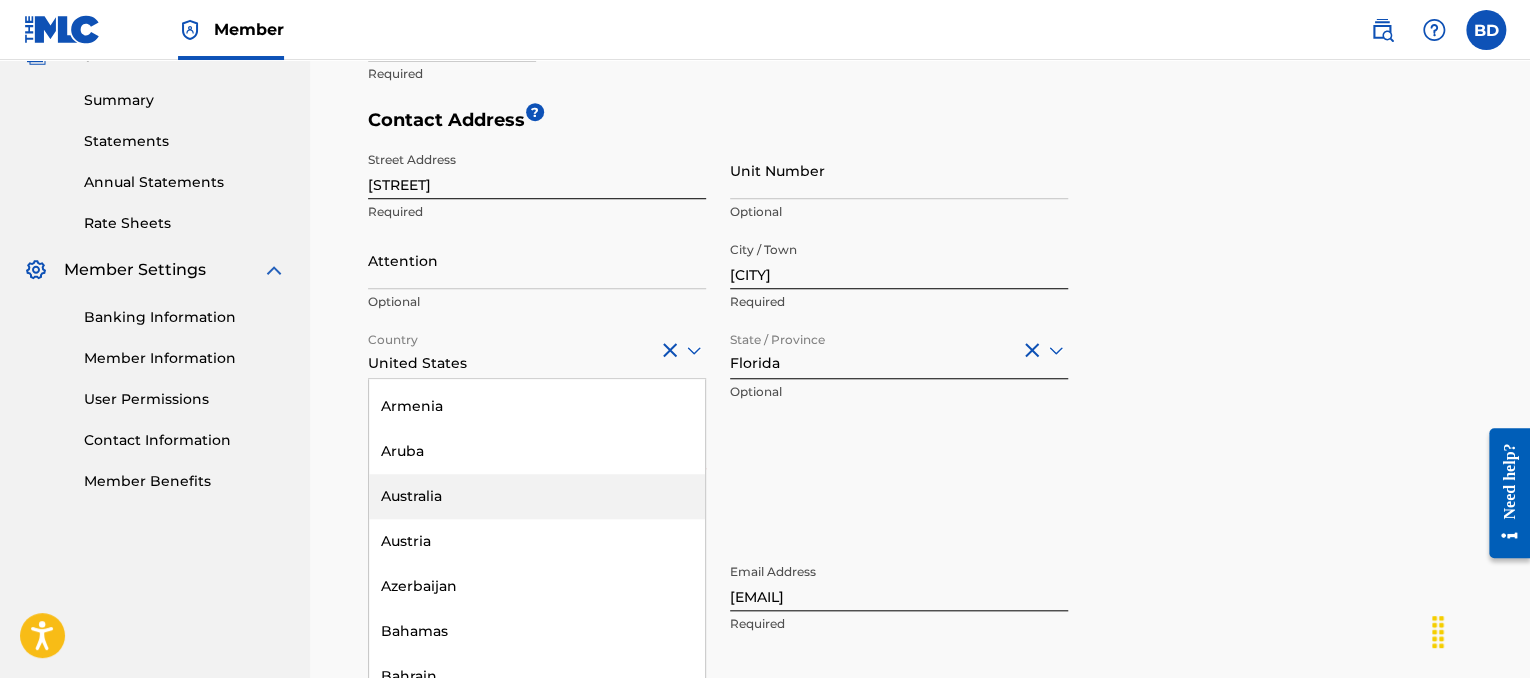 click on "Australia" at bounding box center [537, 496] 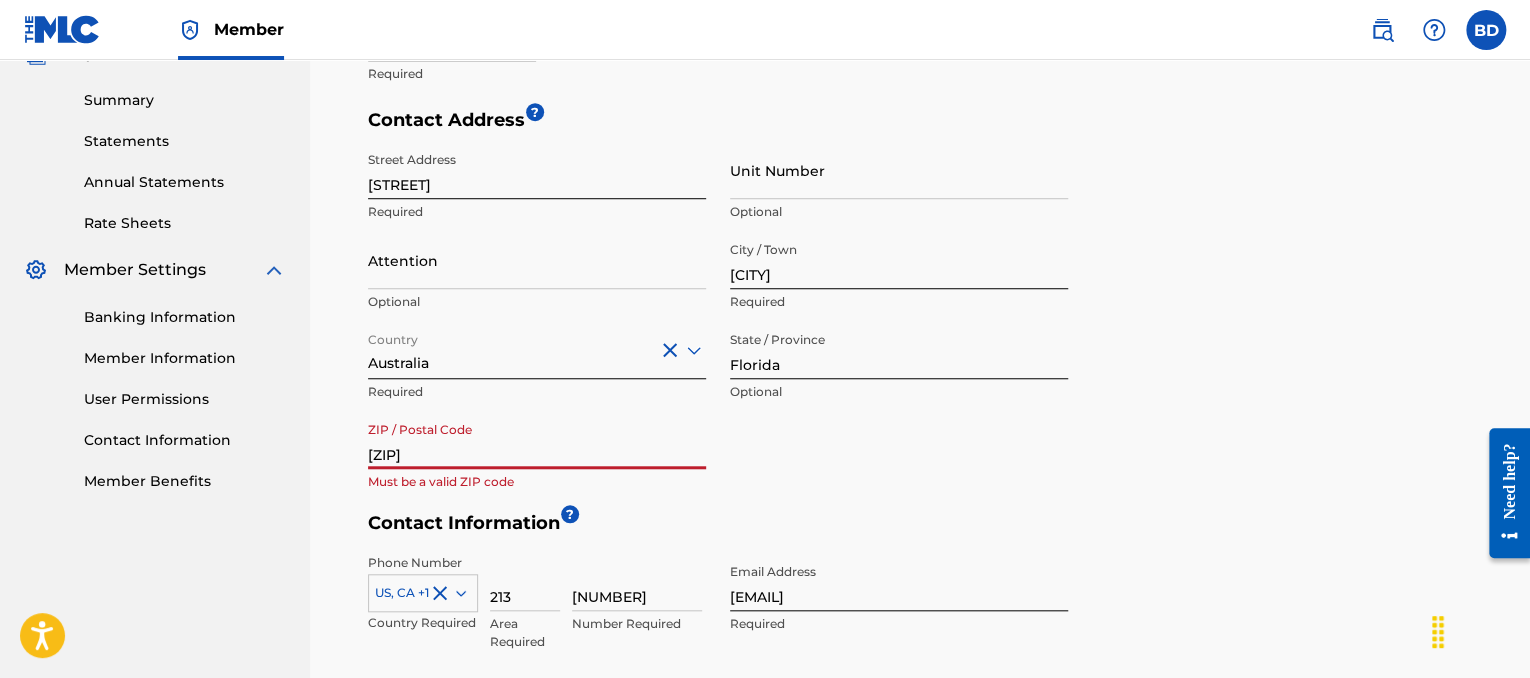 click on "[ZIP]" at bounding box center (537, 440) 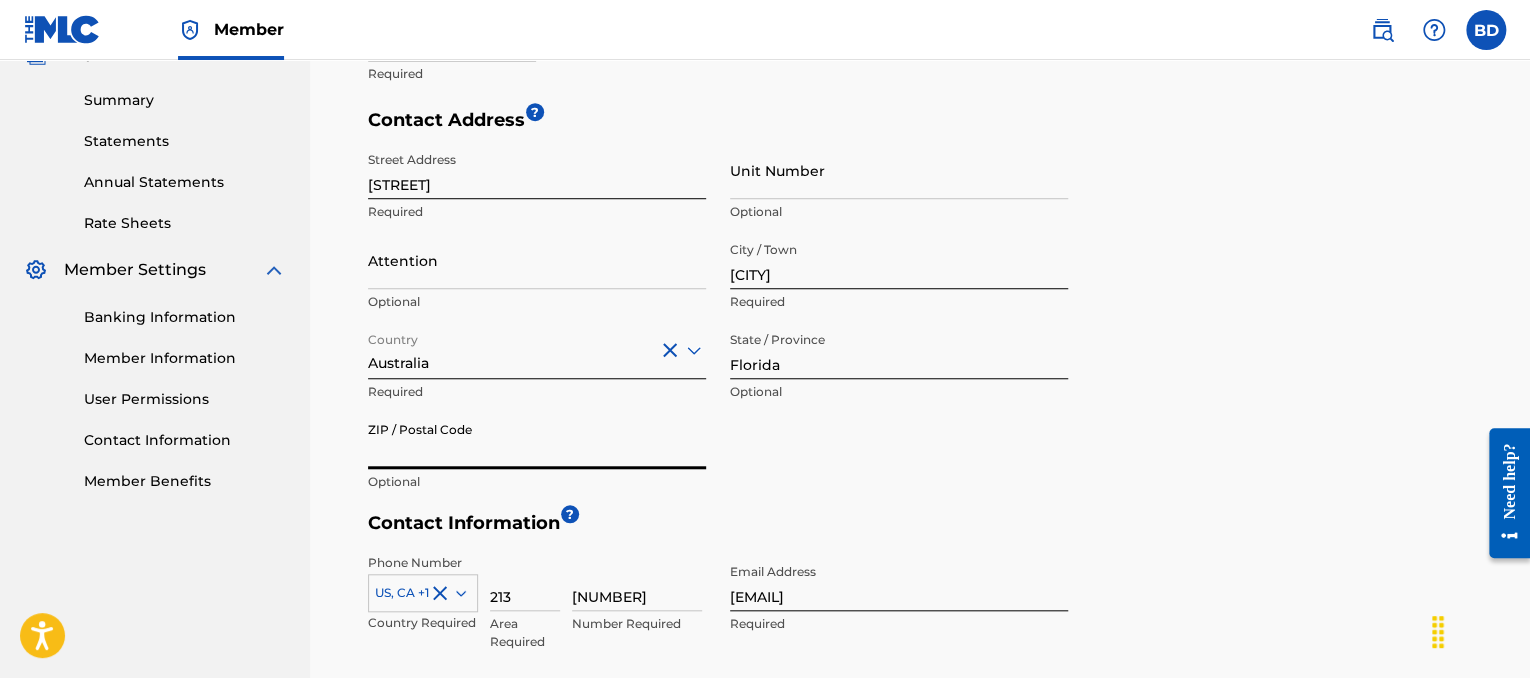 type 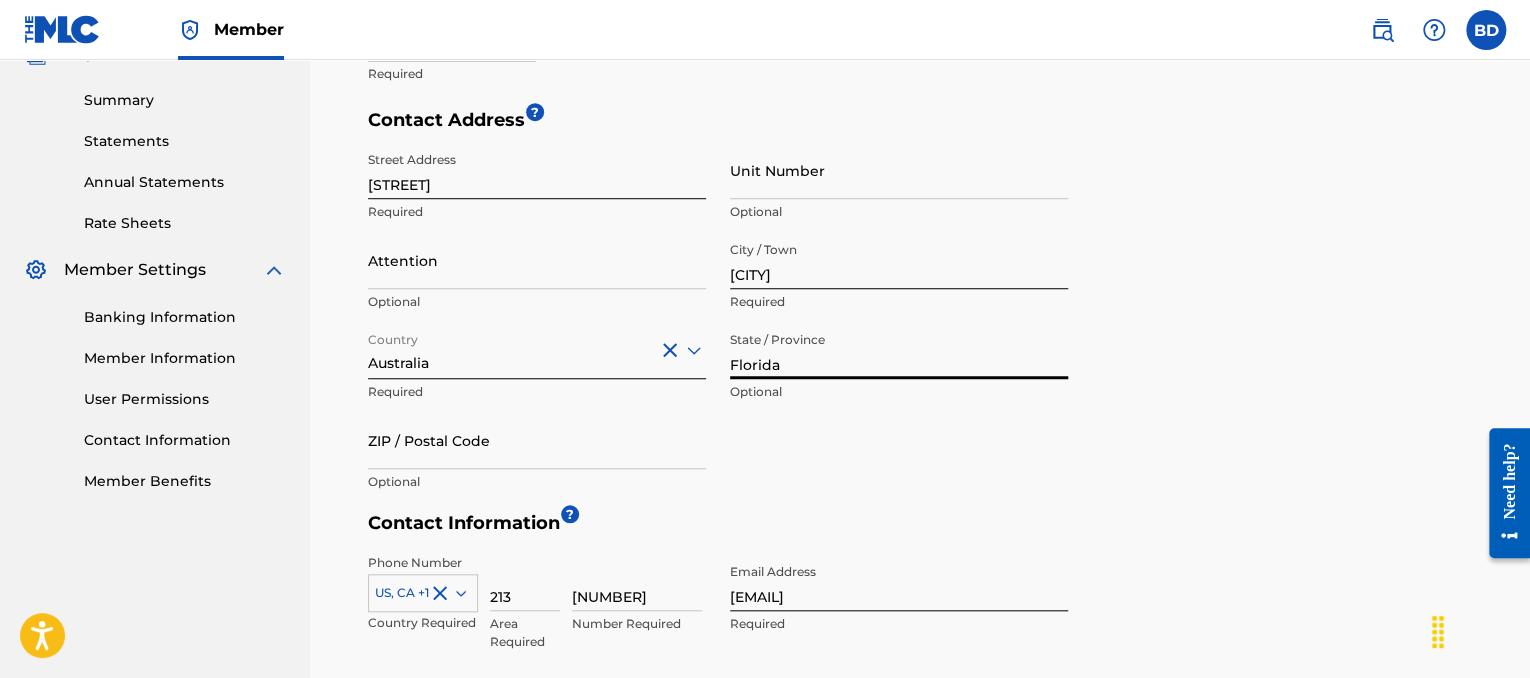 click on "Street Address [STREET] Required Unit Number Optional Attention Optional City / Town [CITY] Required Country Australia Required State / Province [STATE] Optional ZIP / Postal Code Optional" at bounding box center (718, 322) 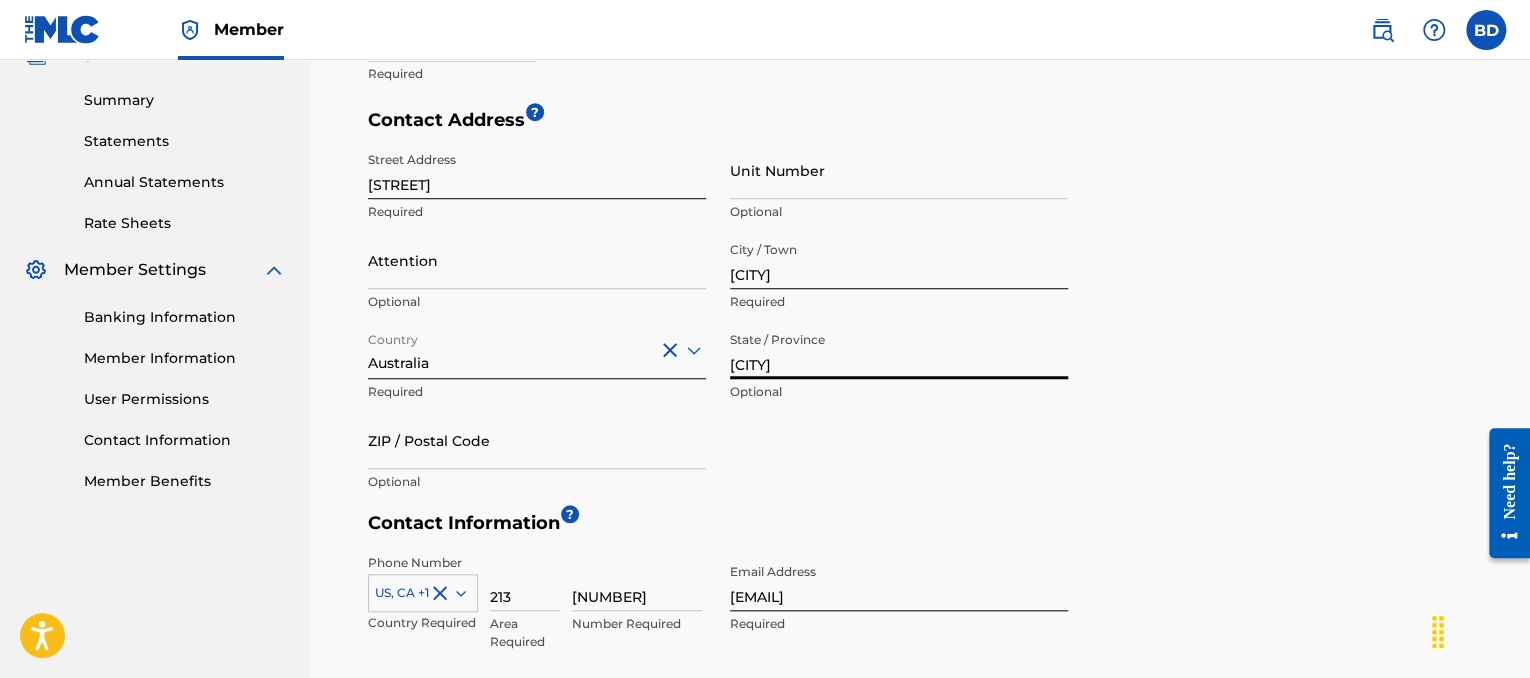 type on "[CITY]" 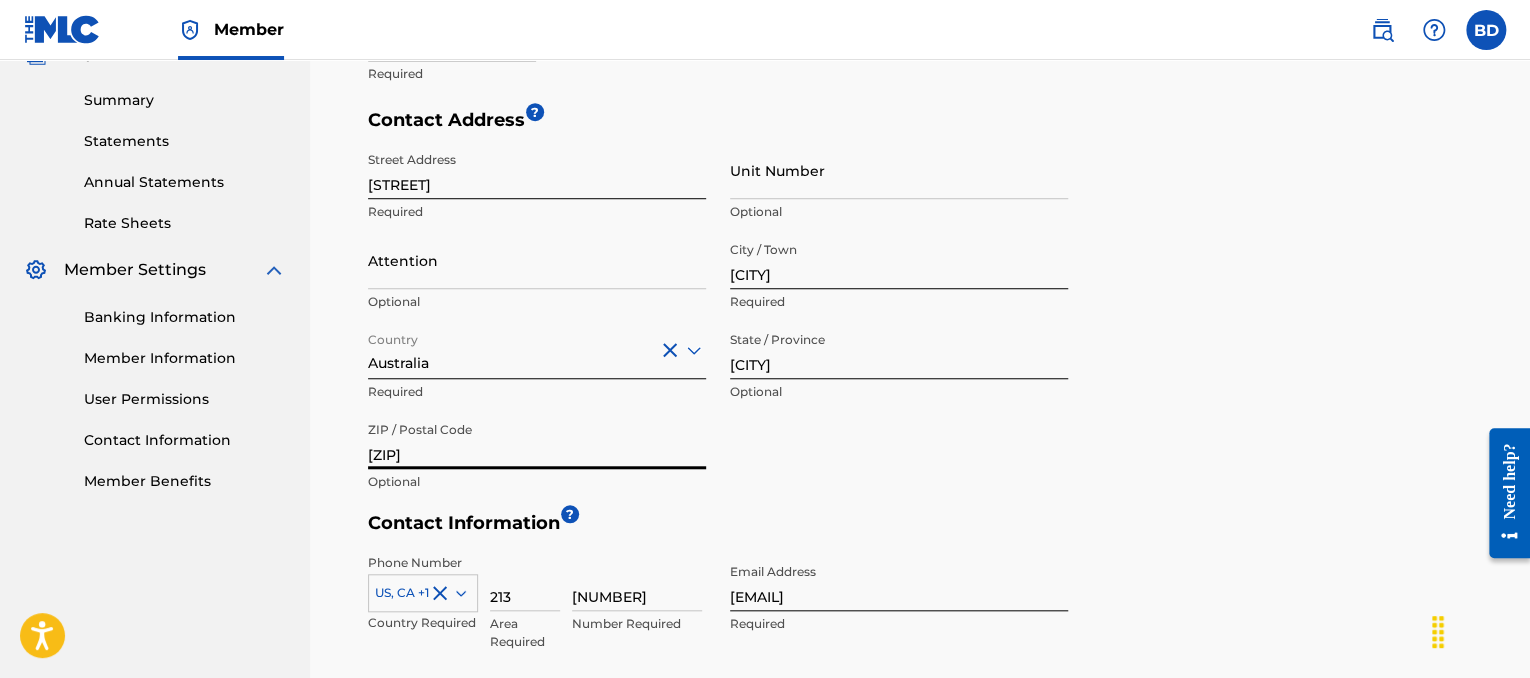 type on "[ZIP]" 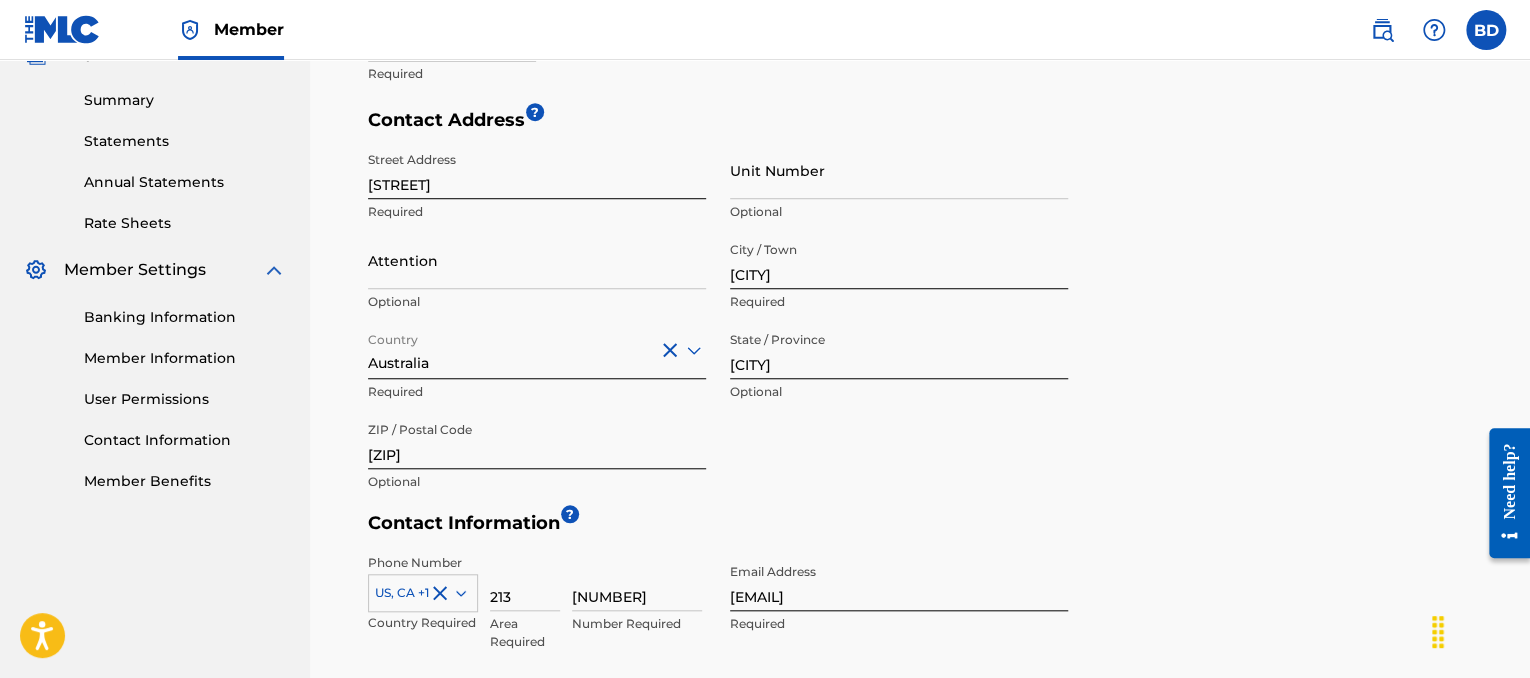 scroll, scrollTop: 828, scrollLeft: 0, axis: vertical 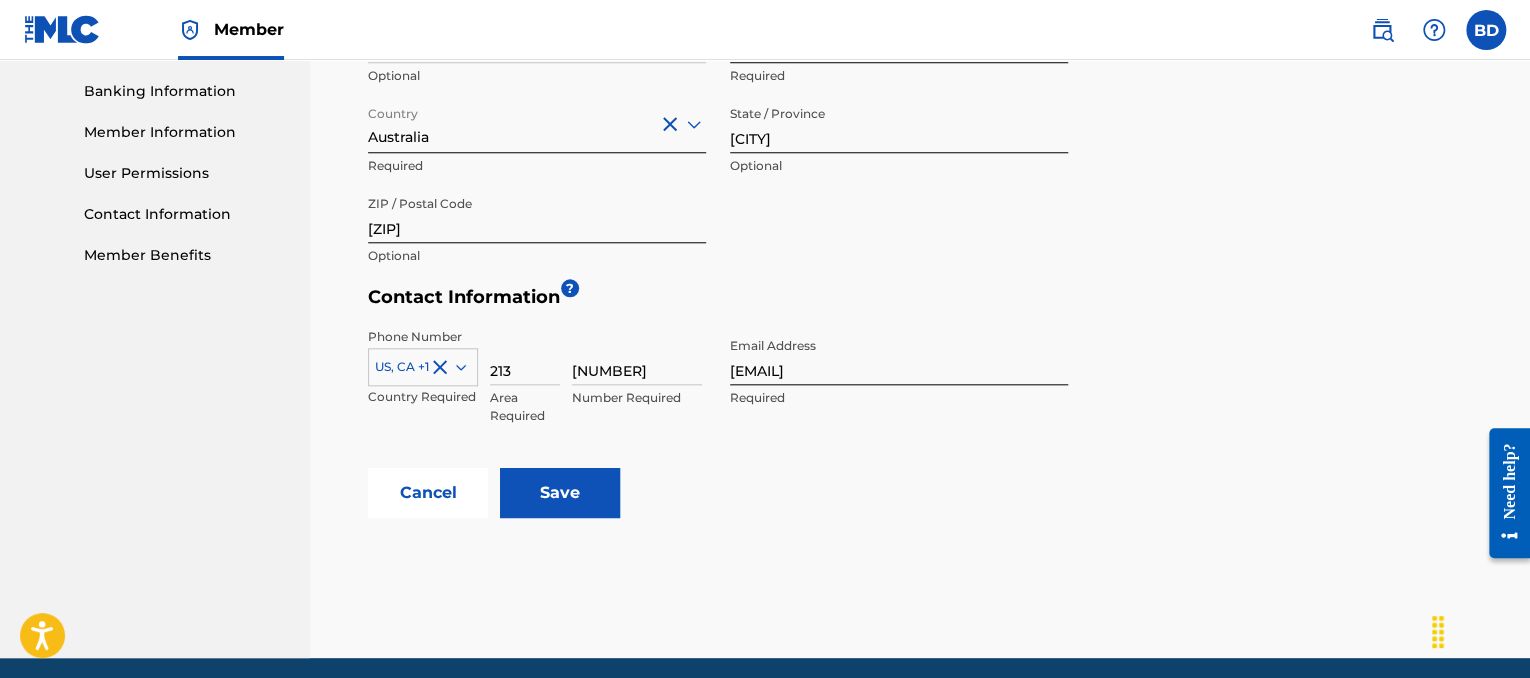 click on "US, CA +1" at bounding box center [423, 363] 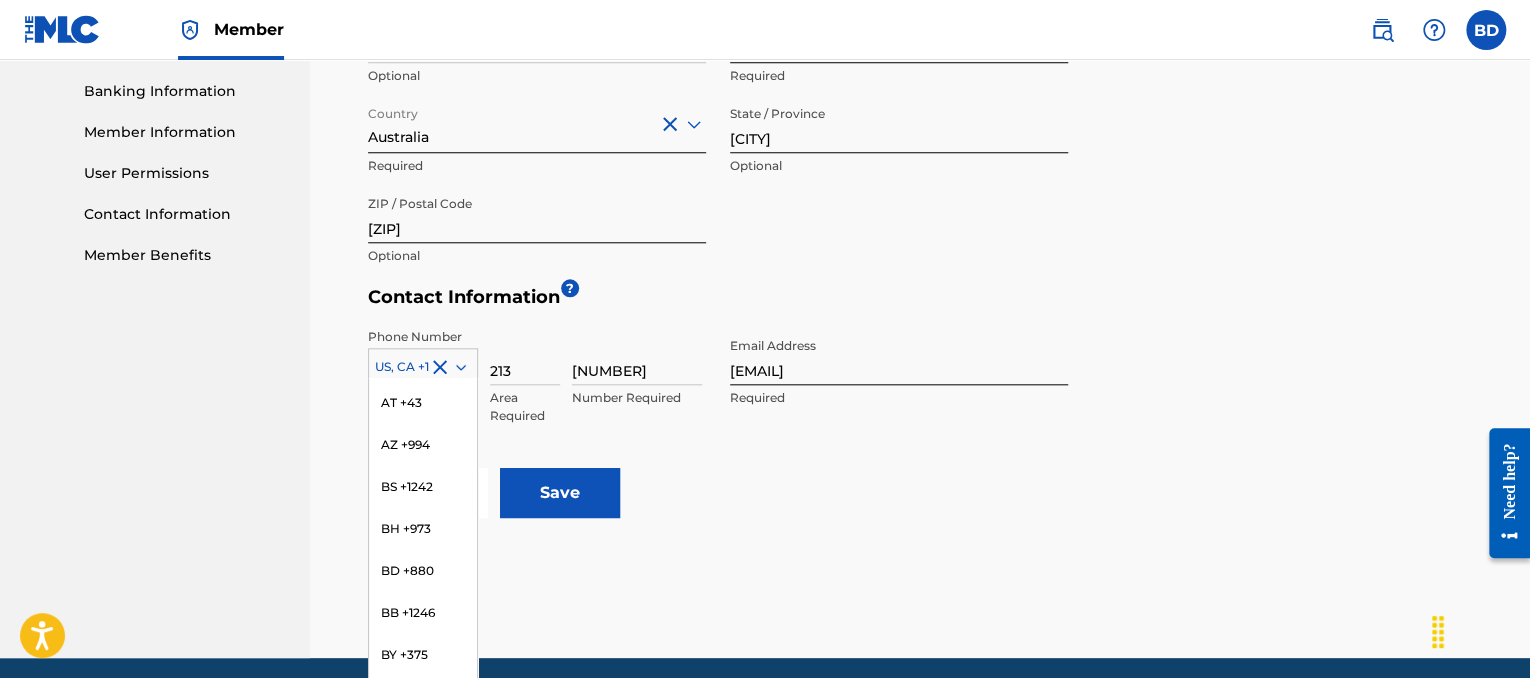 scroll, scrollTop: 400, scrollLeft: 0, axis: vertical 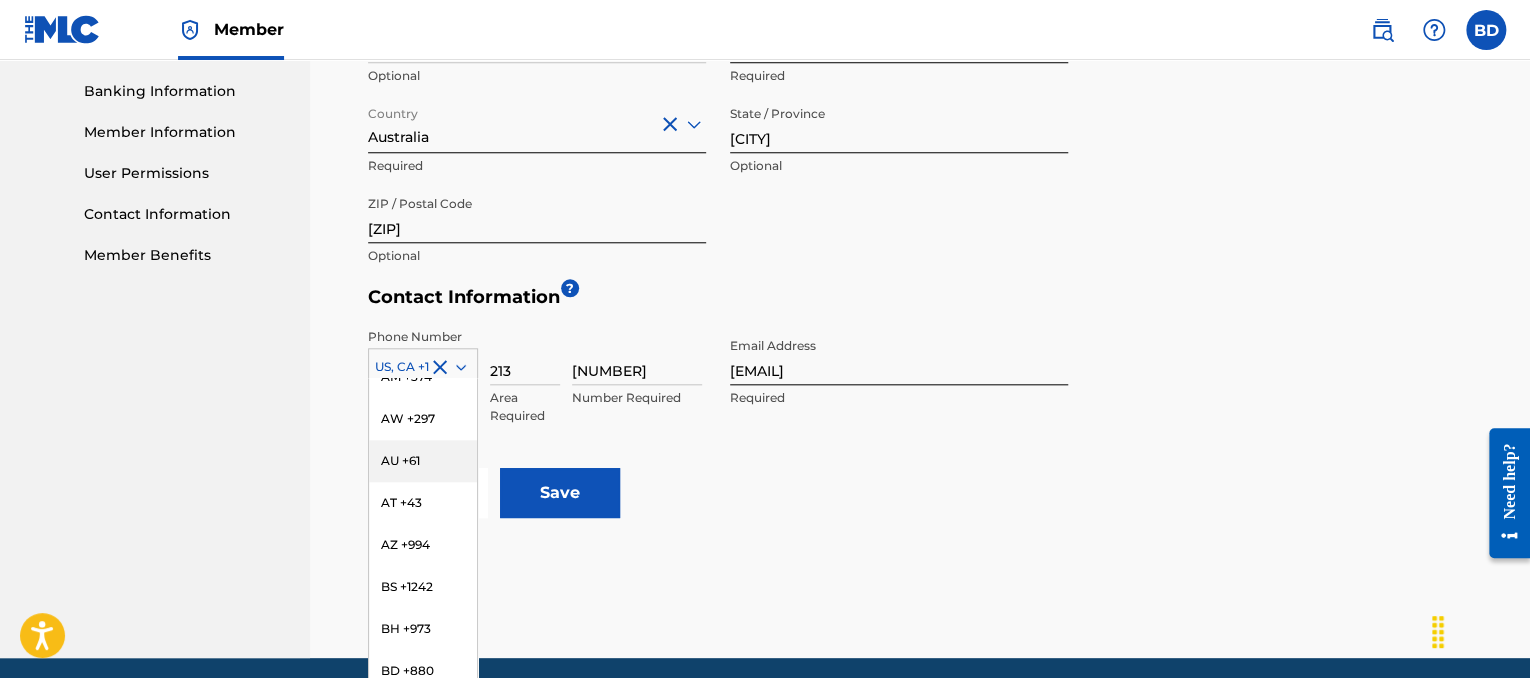 click on "AU +61" at bounding box center (423, 461) 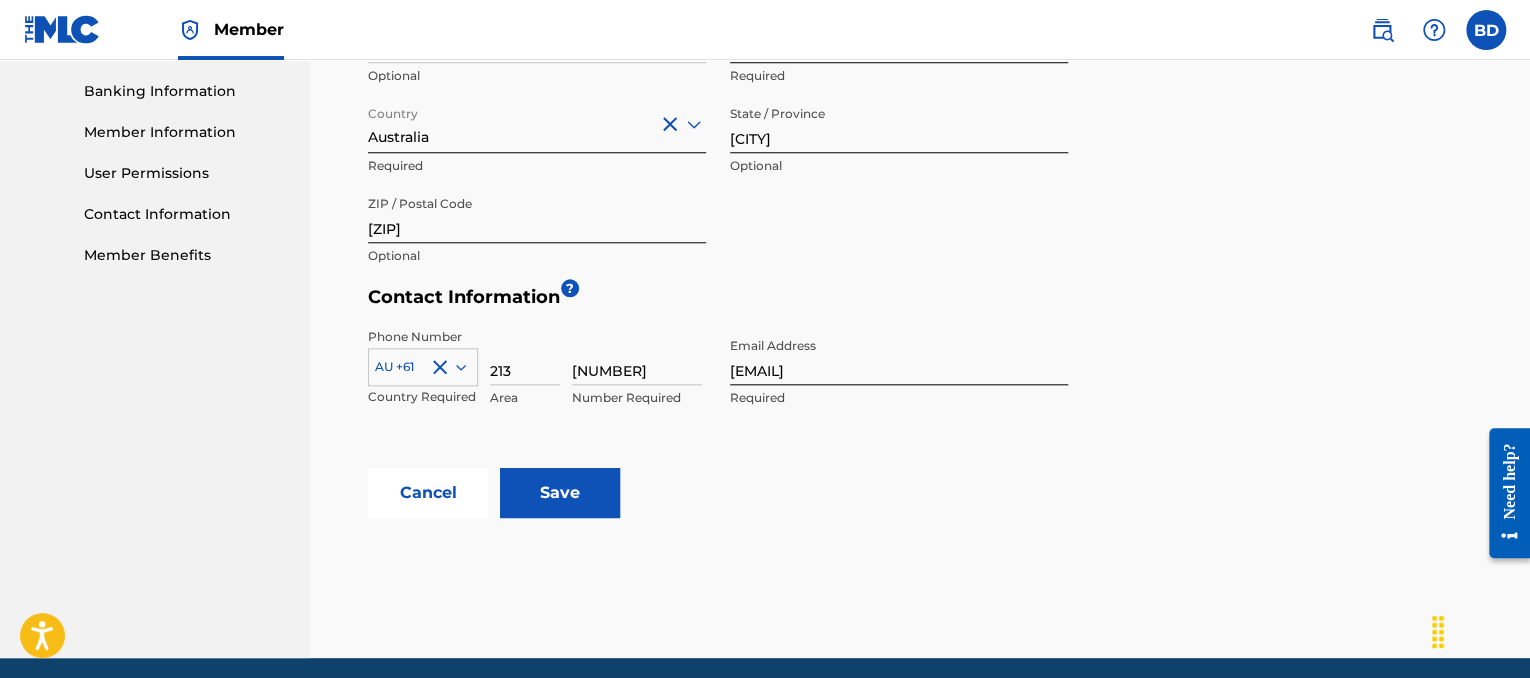 click on "Phone Number AU +61 Country Required [NUMBER] Area Required [NUMBER] Number Required Email Address [EMAIL] Required" at bounding box center [718, 393] 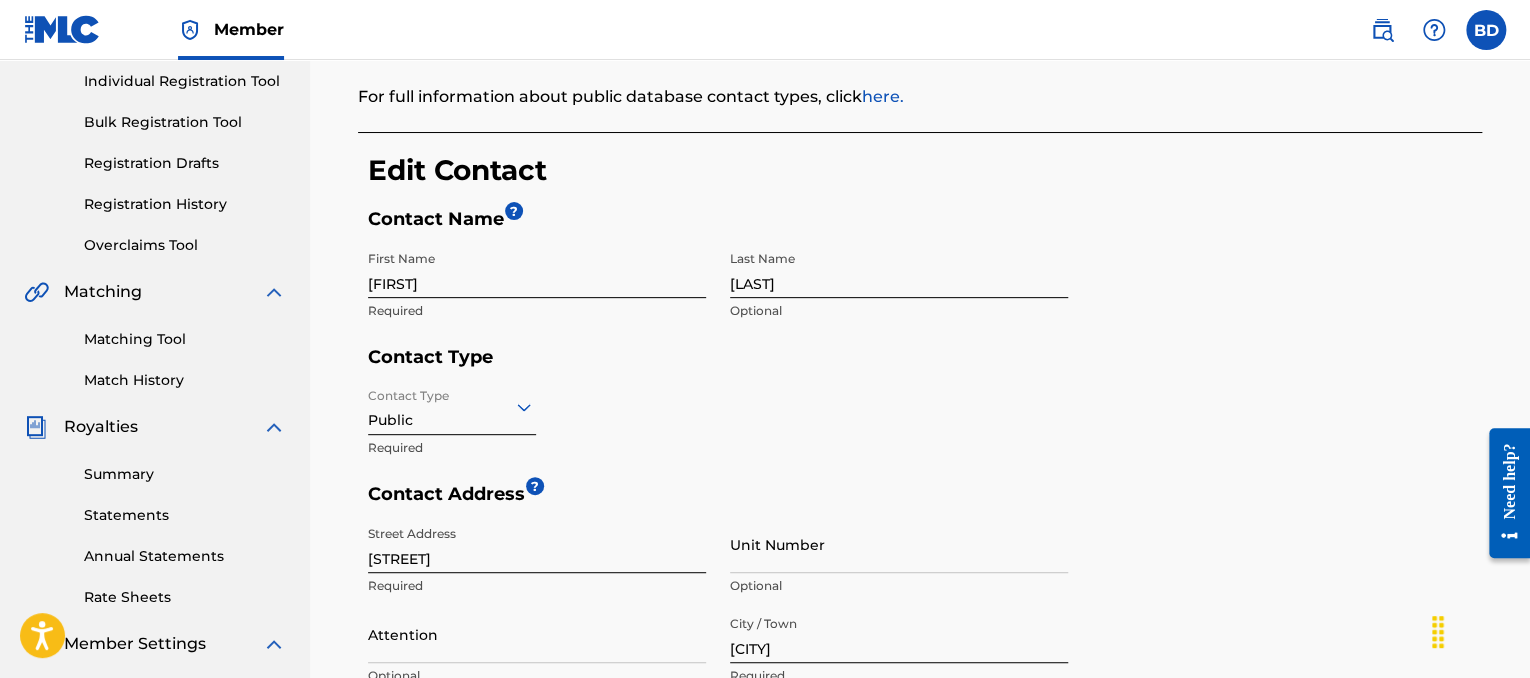 scroll, scrollTop: 854, scrollLeft: 0, axis: vertical 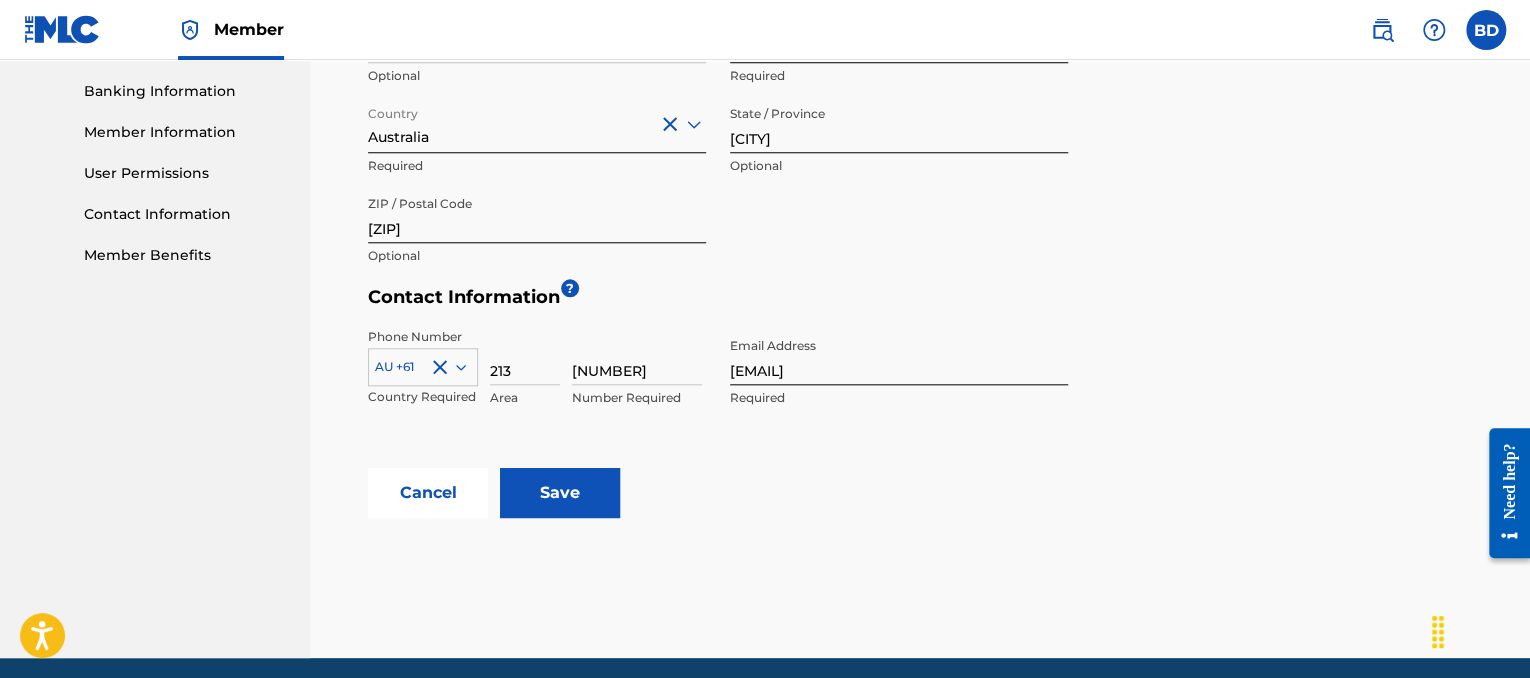 click on "Save" at bounding box center [560, 493] 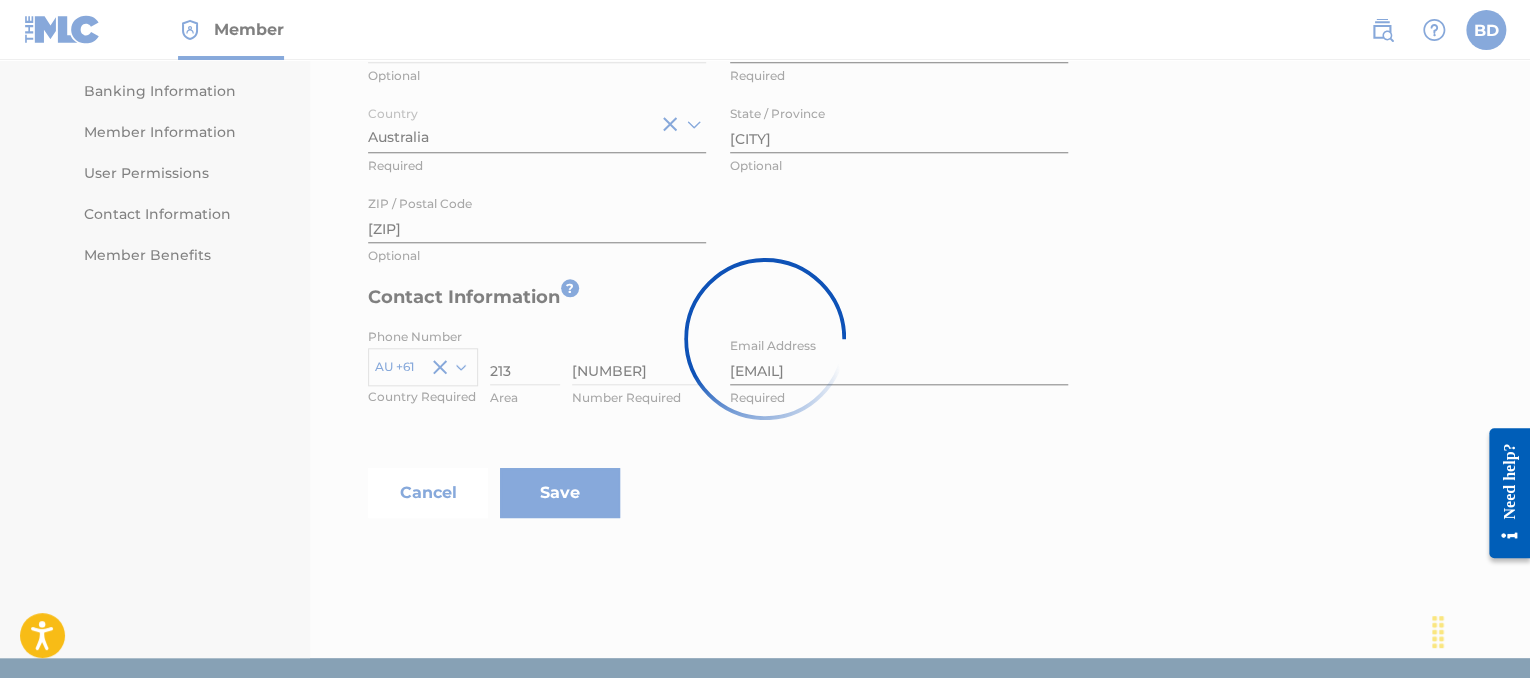 scroll, scrollTop: 0, scrollLeft: 0, axis: both 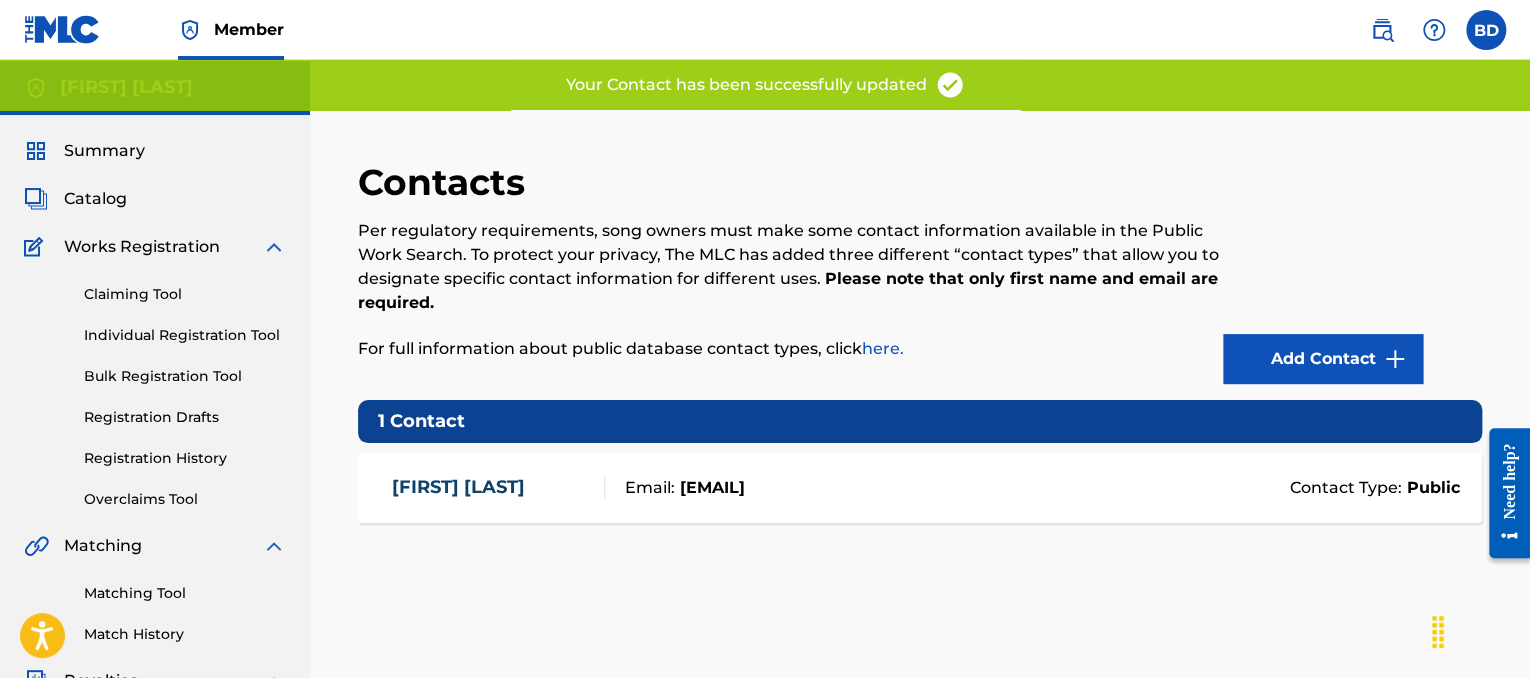 click on "Summary Catalog Works Registration Claiming Tool Individual Registration Tool Bulk Registration Tool Registration Drafts Registration History Overclaims Tool Matching Matching Tool Match History Royalties Summary Statements Annual Statements Rate Sheets Member Settings Banking Information Member Information User Permissions Contact Information Member Benefits" at bounding box center [155, 629] 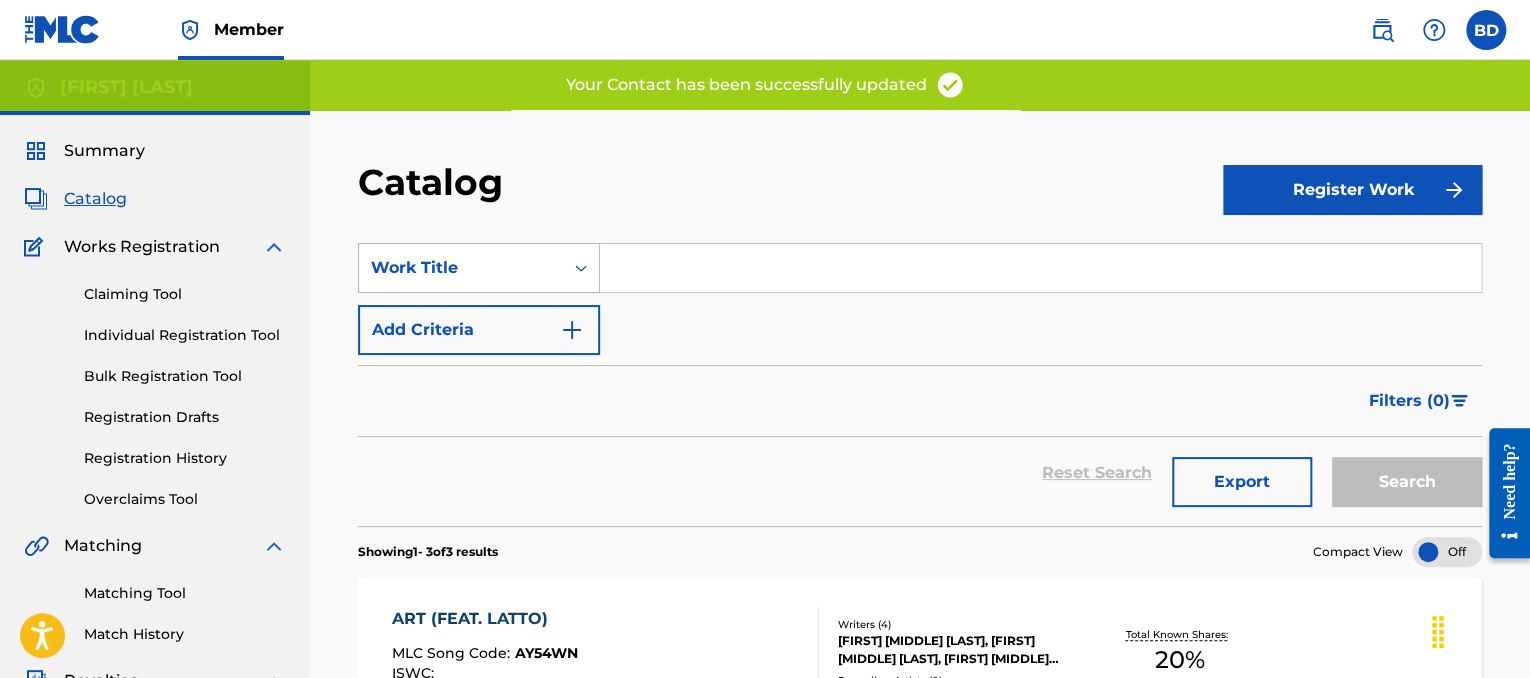 scroll, scrollTop: 200, scrollLeft: 0, axis: vertical 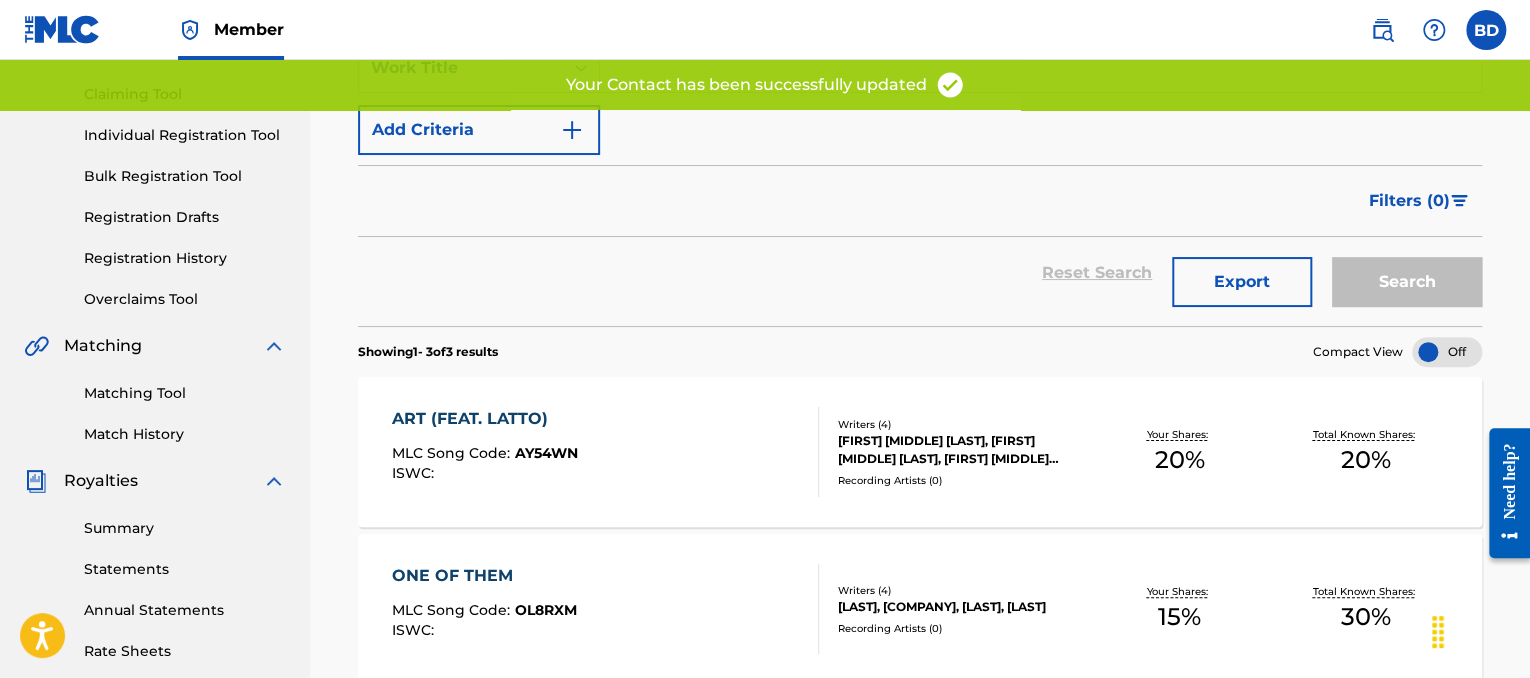 click on "ART (FEAT. LATTO) MLC Song Code : AY54WN ISWC :" at bounding box center (605, 452) 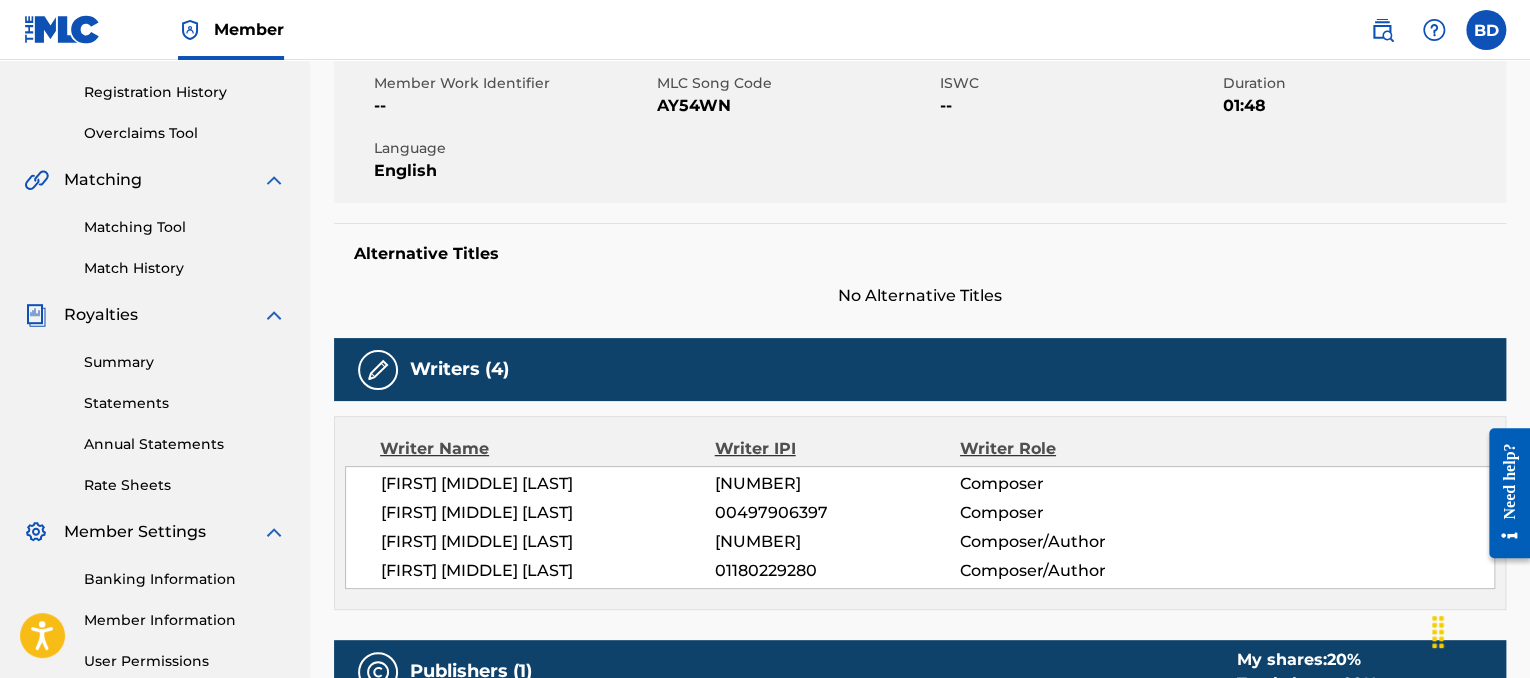 scroll, scrollTop: 66, scrollLeft: 0, axis: vertical 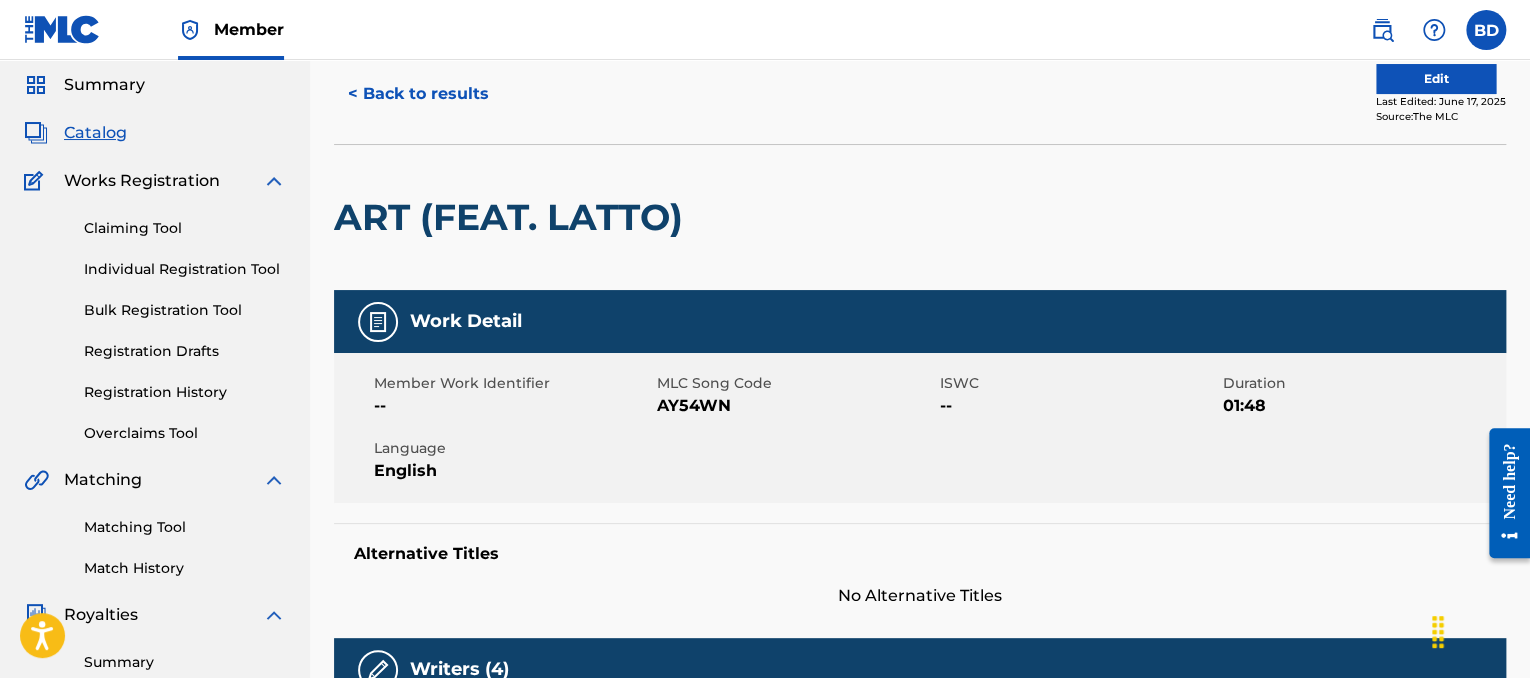 drag, startPoint x: 110, startPoint y: 141, endPoint x: 132, endPoint y: 121, distance: 29.732138 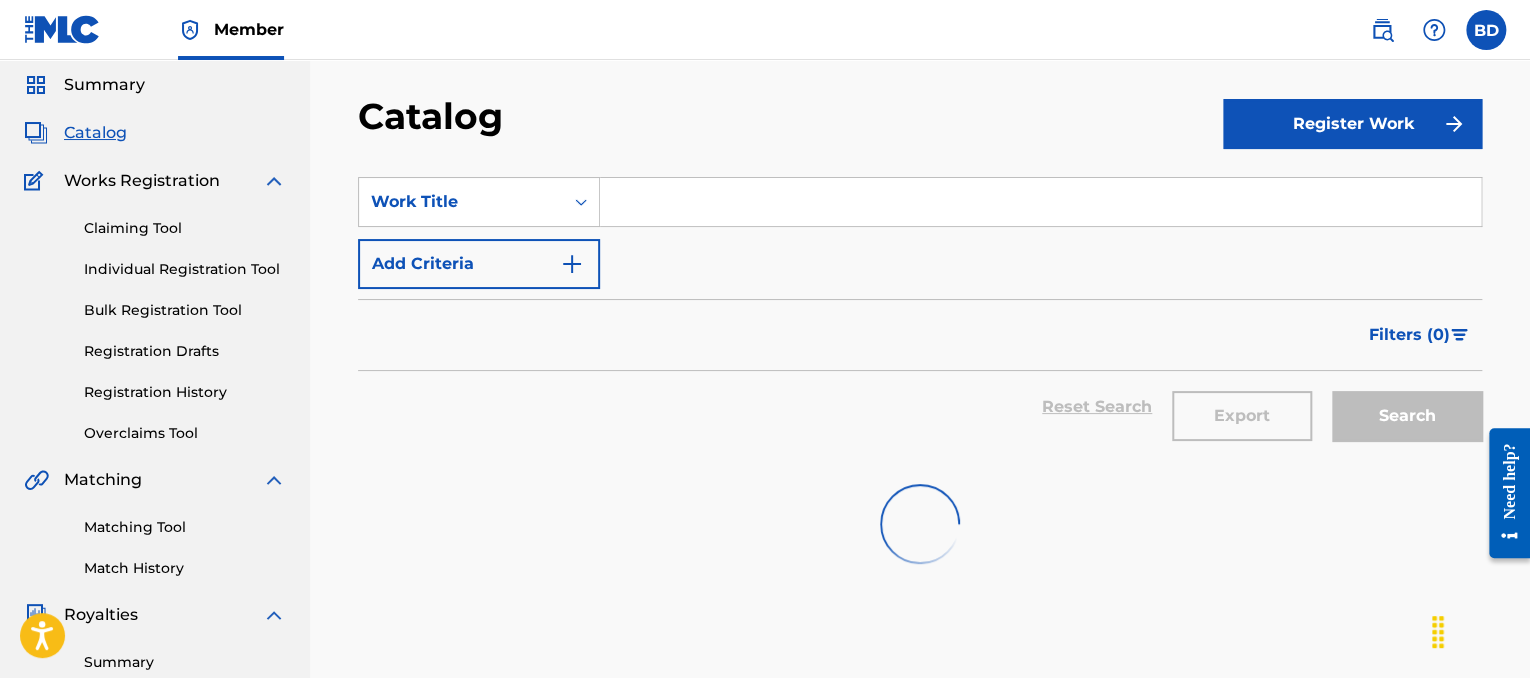 scroll, scrollTop: 0, scrollLeft: 0, axis: both 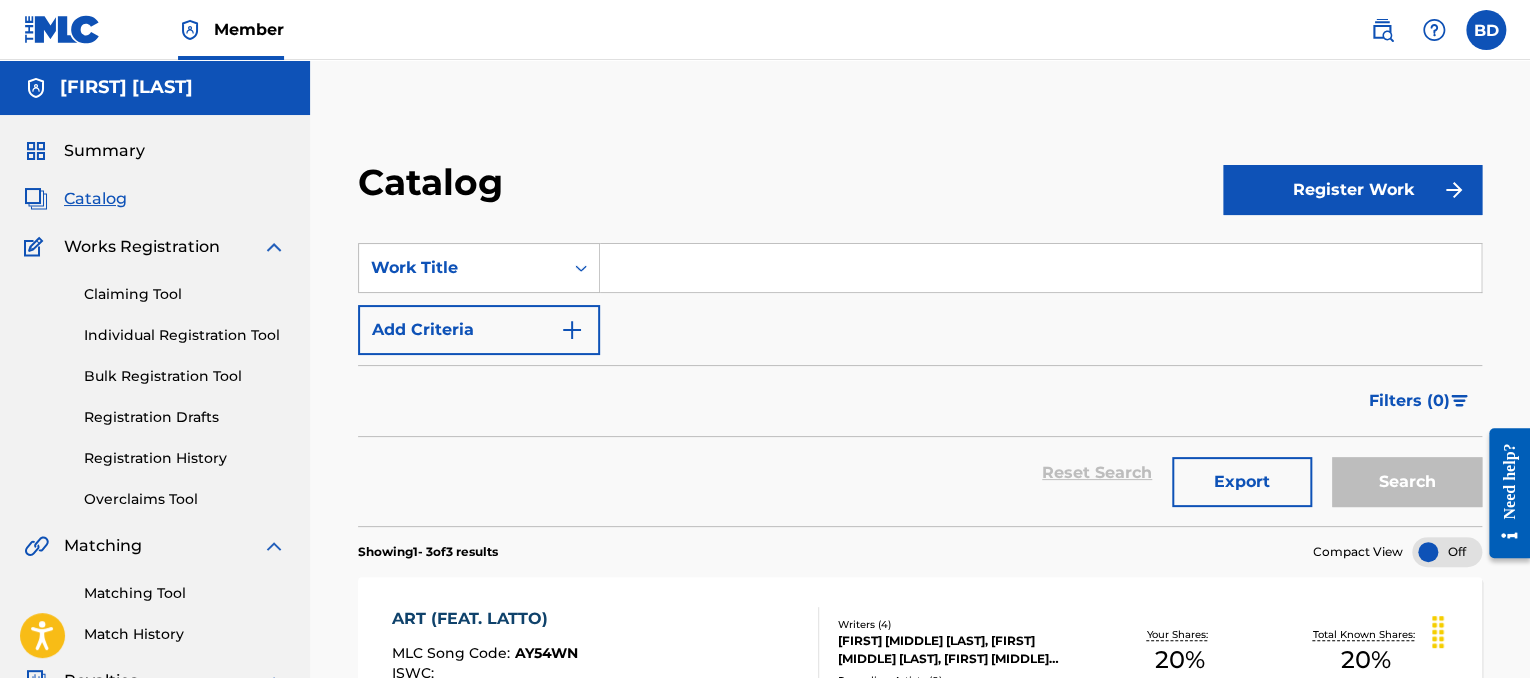 click on "Catalog" at bounding box center (95, 199) 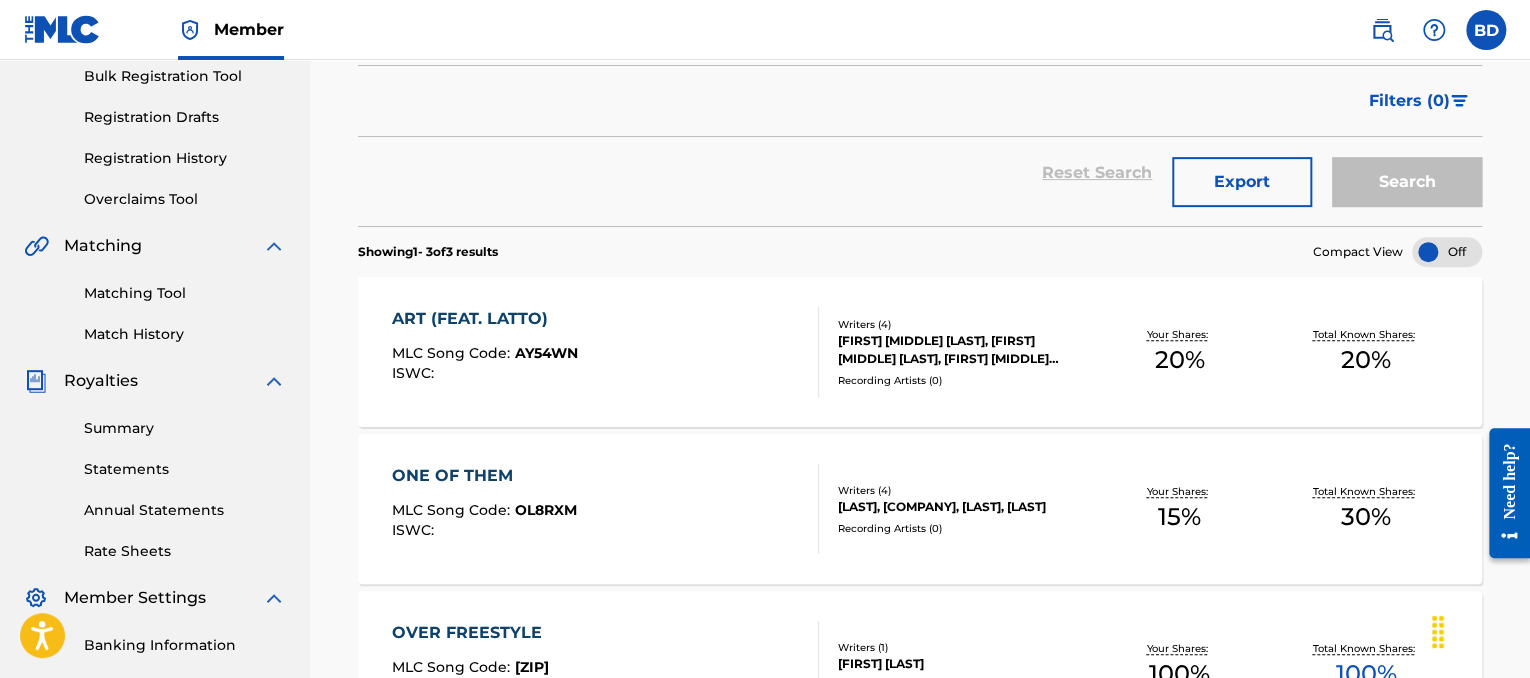 click on "AY54WN" at bounding box center [546, 353] 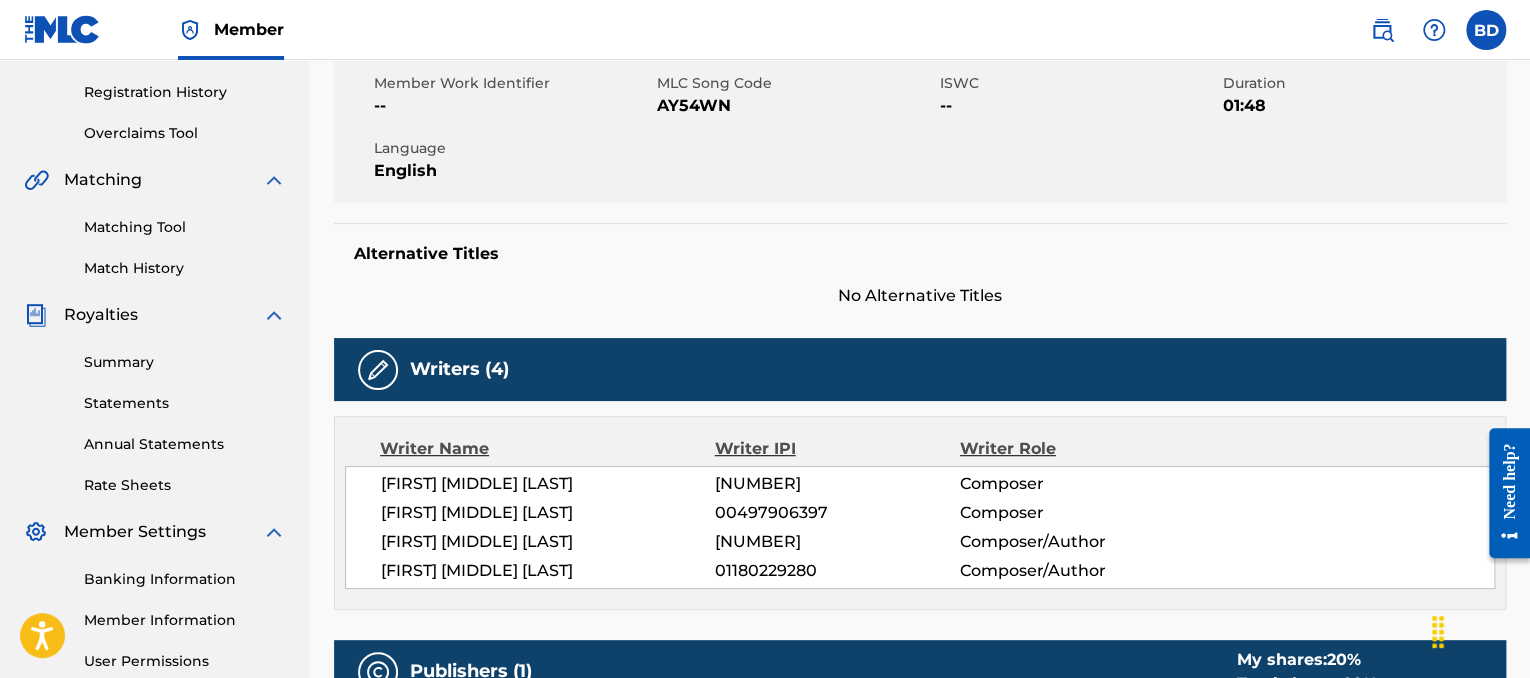 scroll, scrollTop: 0, scrollLeft: 0, axis: both 